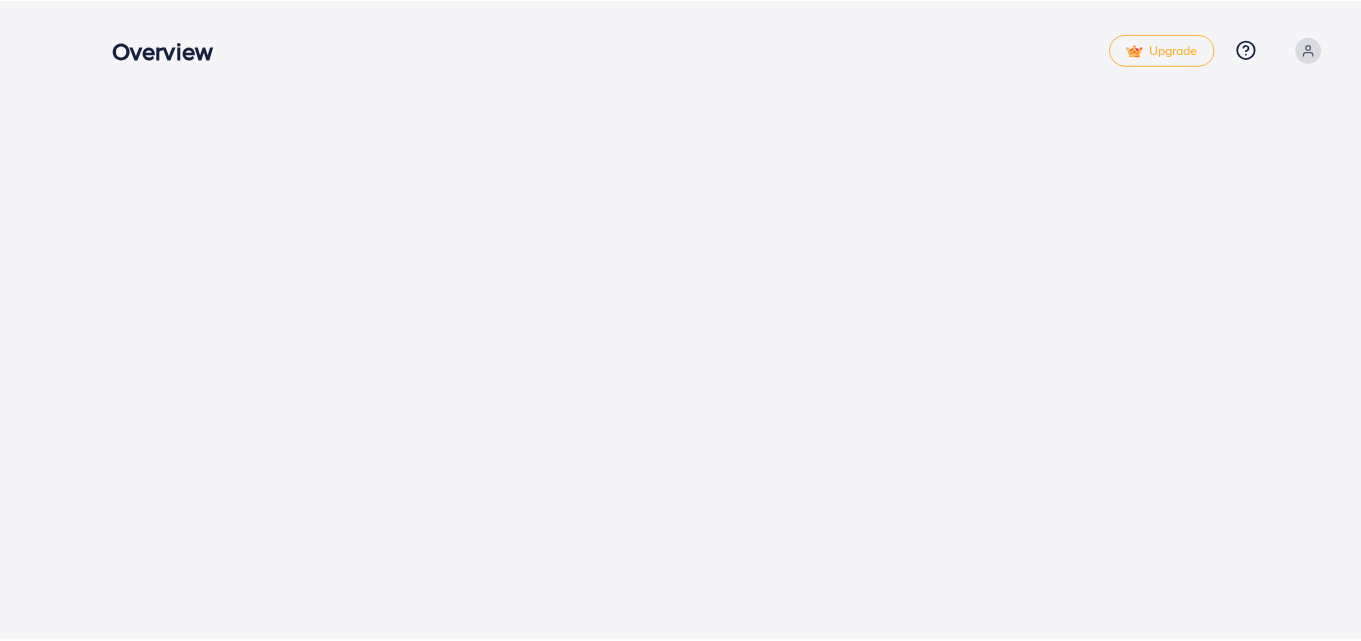 scroll, scrollTop: 0, scrollLeft: 0, axis: both 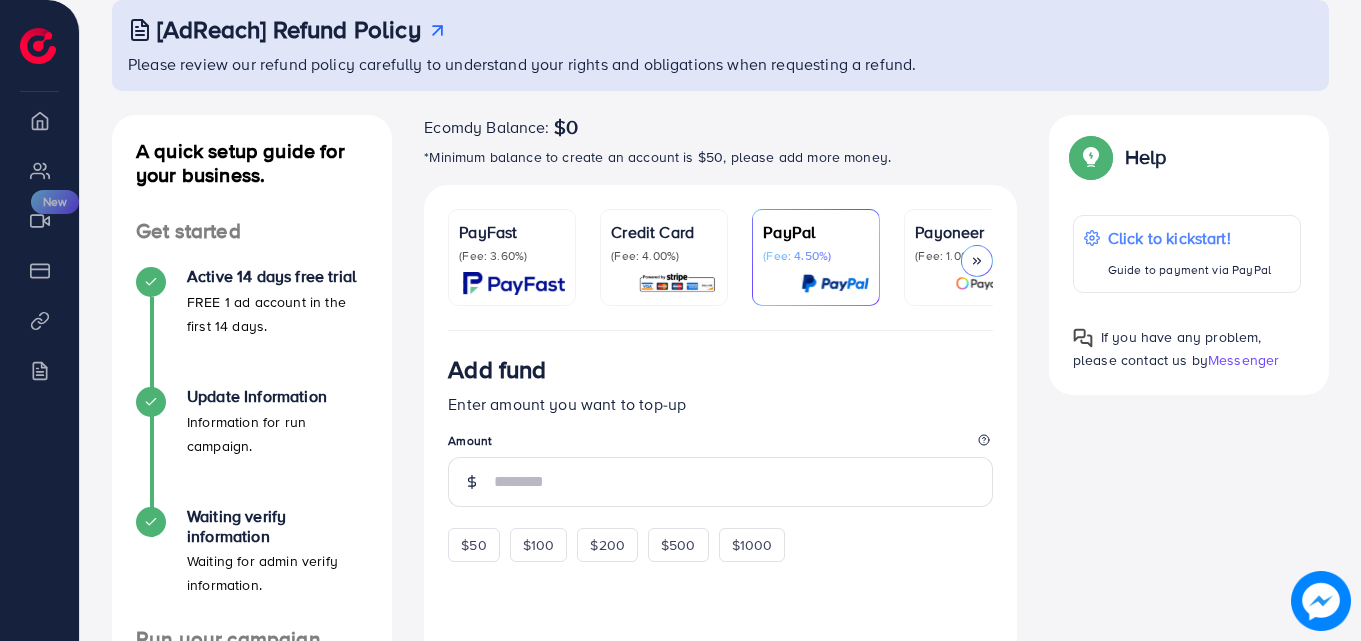 click on "(Fee: 3.60%)" at bounding box center (512, 256) 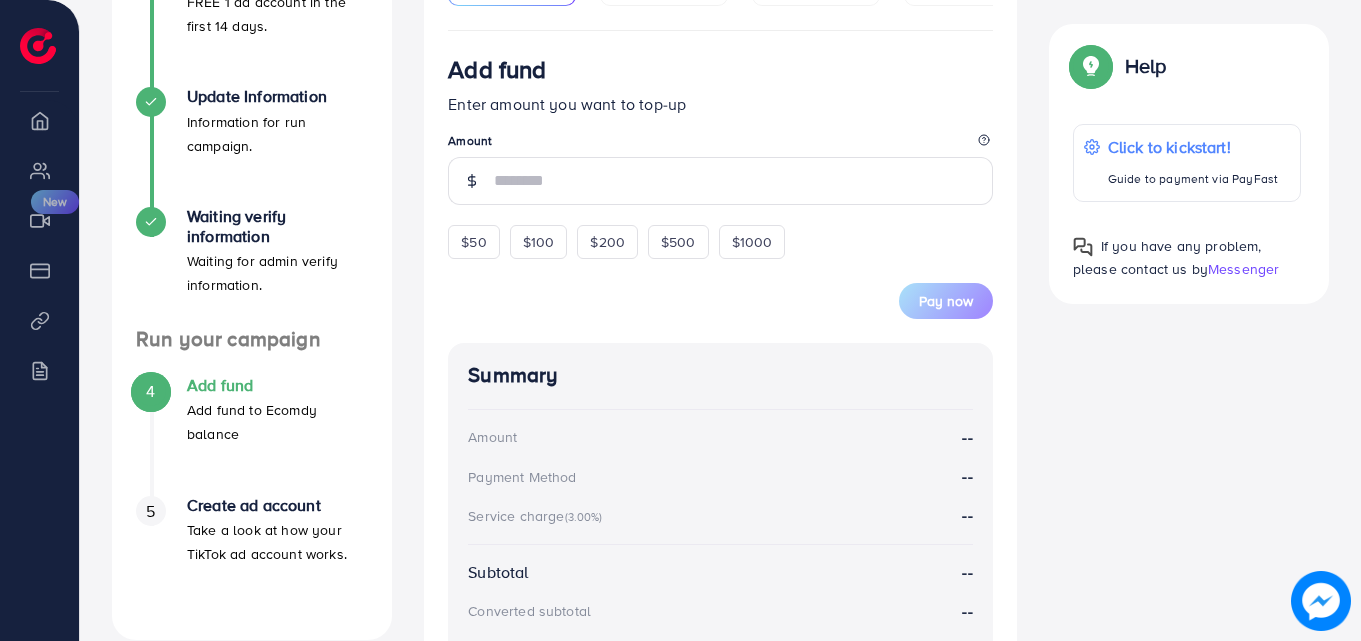 scroll, scrollTop: 426, scrollLeft: 0, axis: vertical 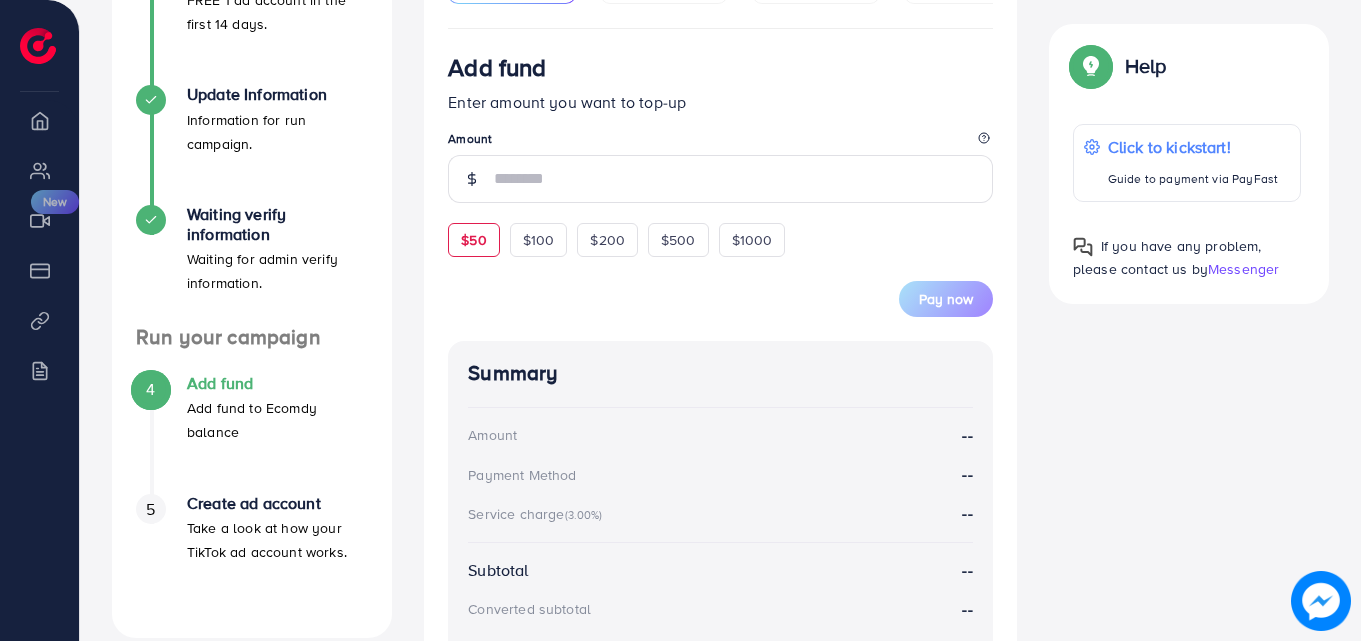 click on "$50" at bounding box center (473, 240) 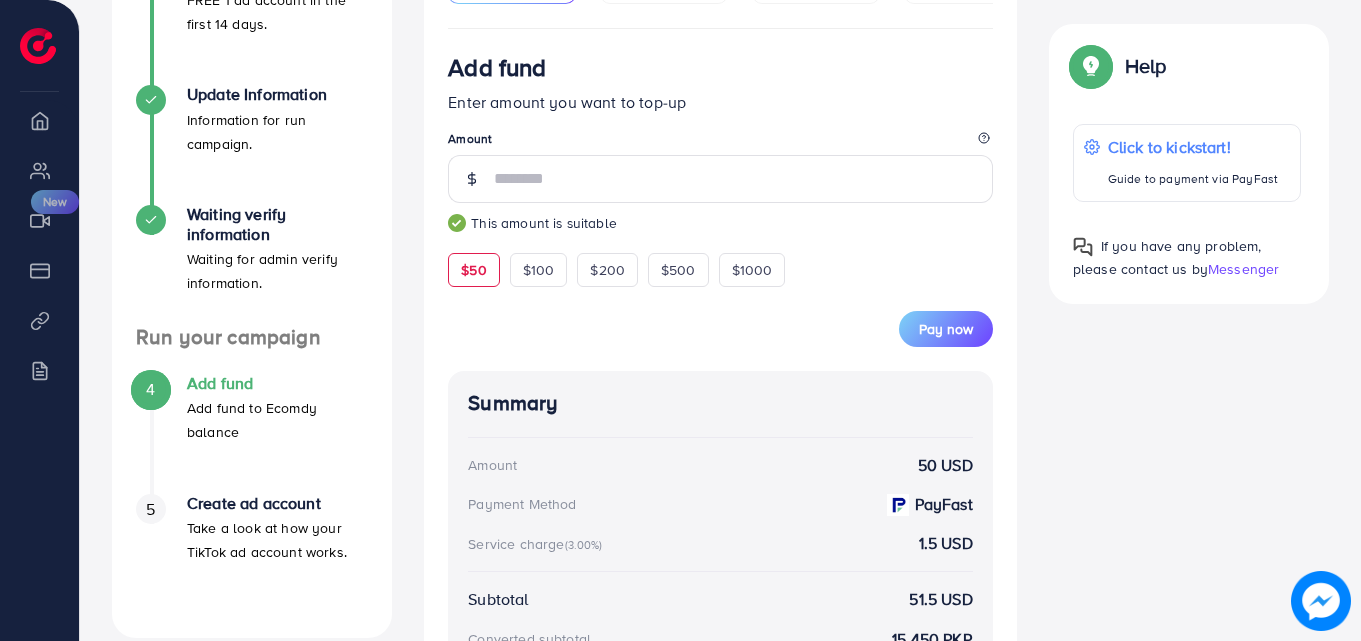 type on "**" 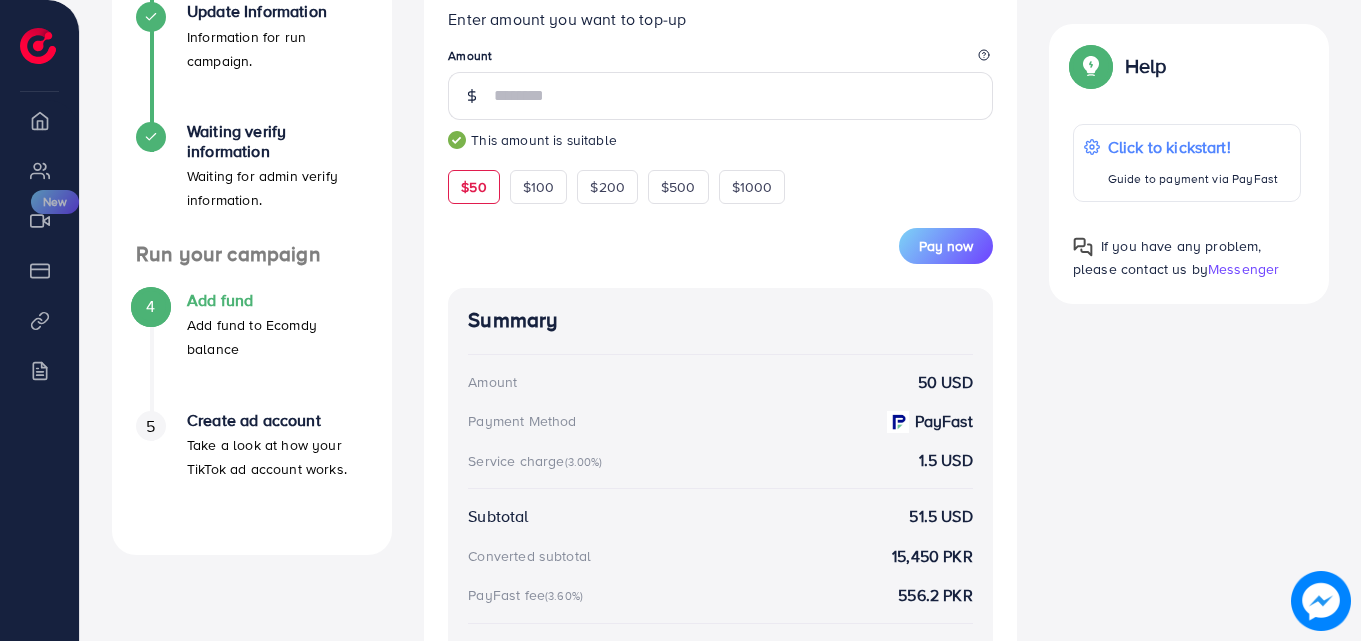 scroll, scrollTop: 546, scrollLeft: 0, axis: vertical 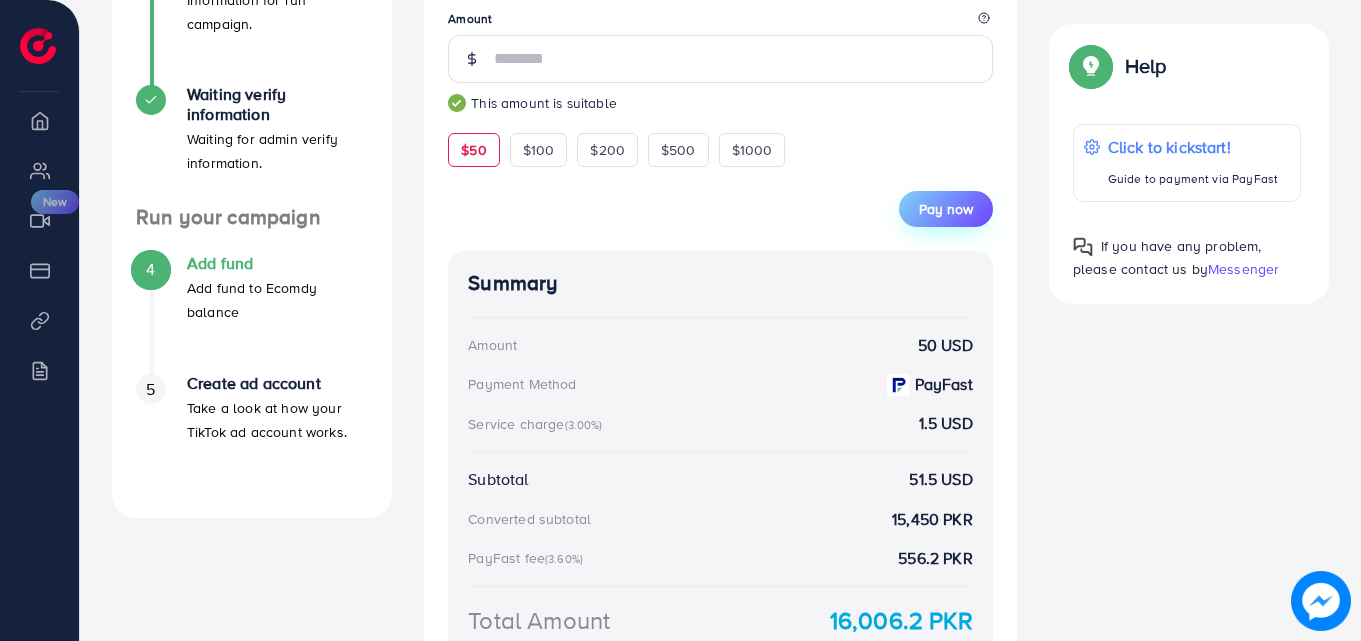 click on "Pay now" at bounding box center [946, 209] 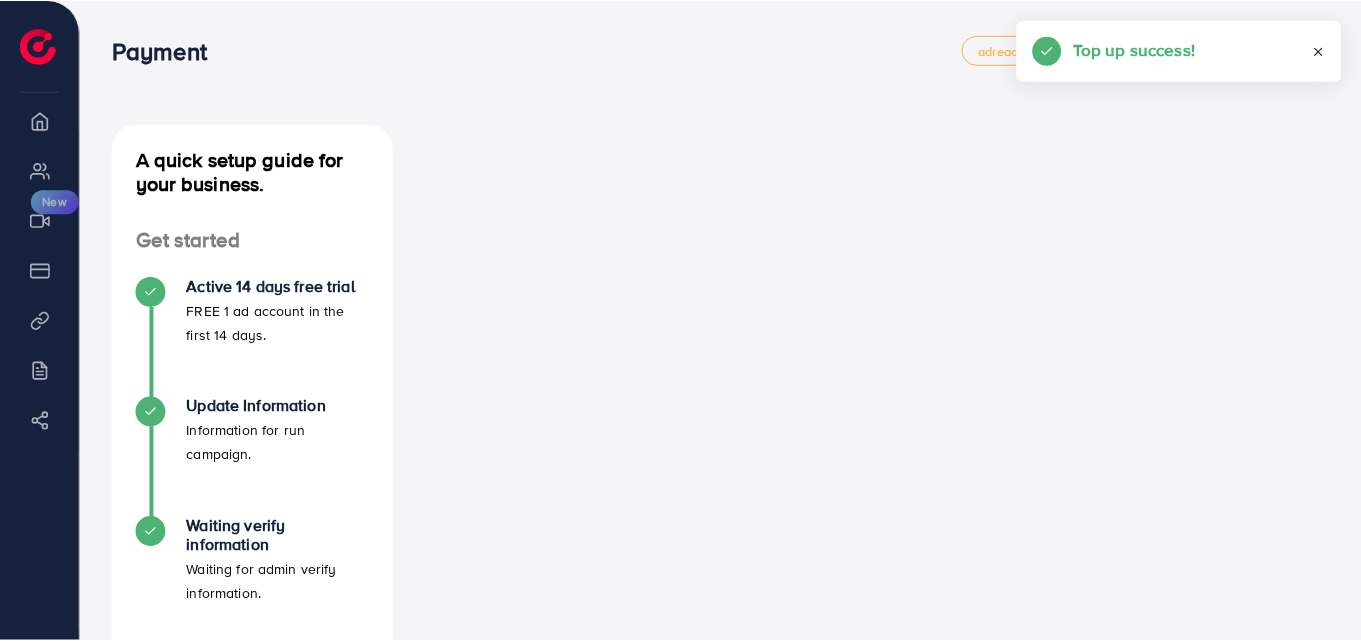 scroll, scrollTop: 0, scrollLeft: 0, axis: both 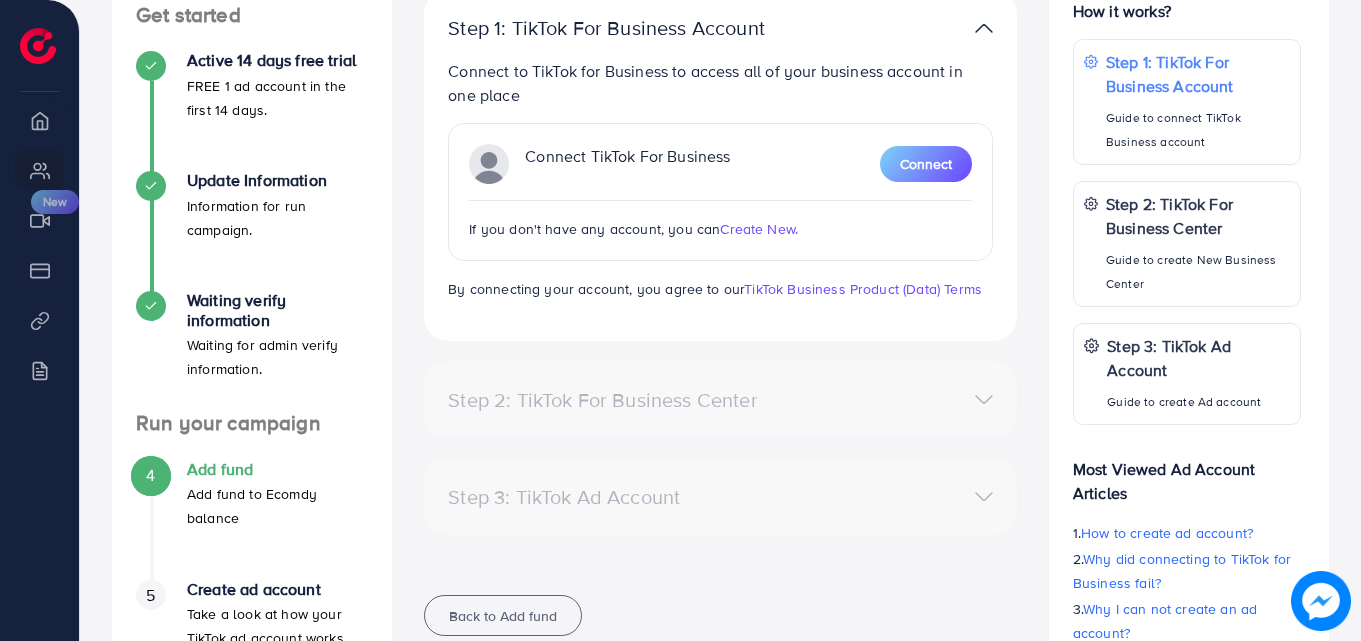 click on "Create New." at bounding box center [759, 229] 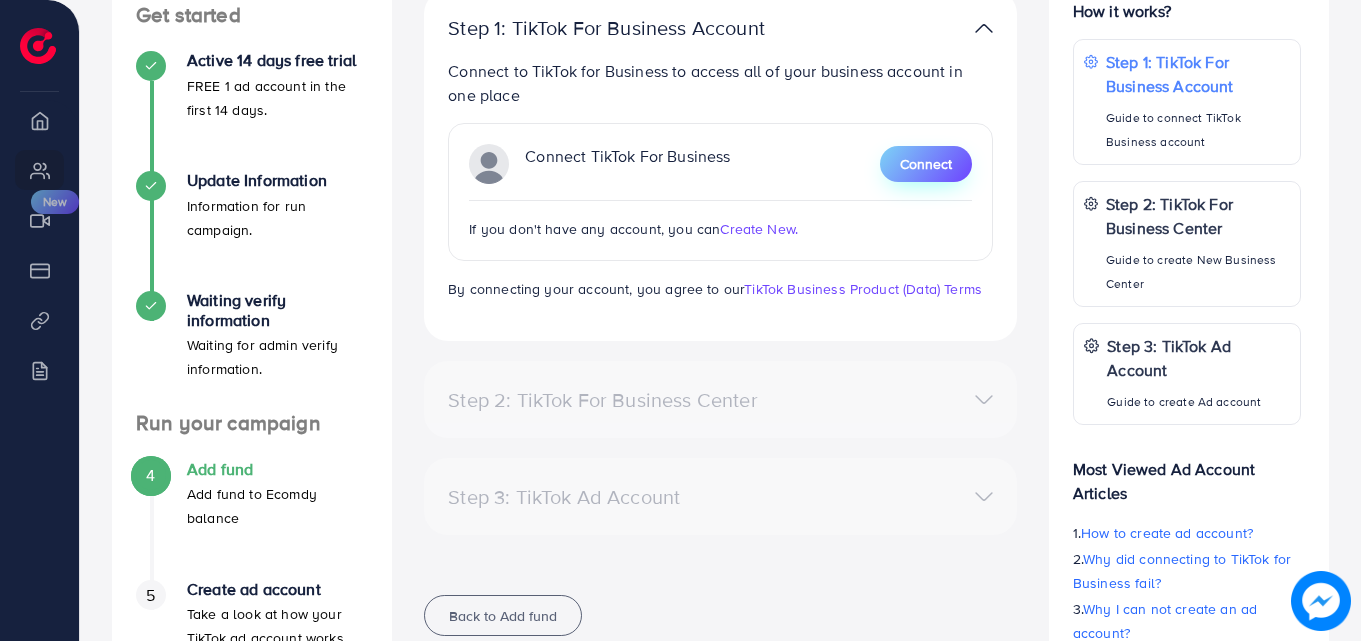 click on "Connect" at bounding box center [926, 164] 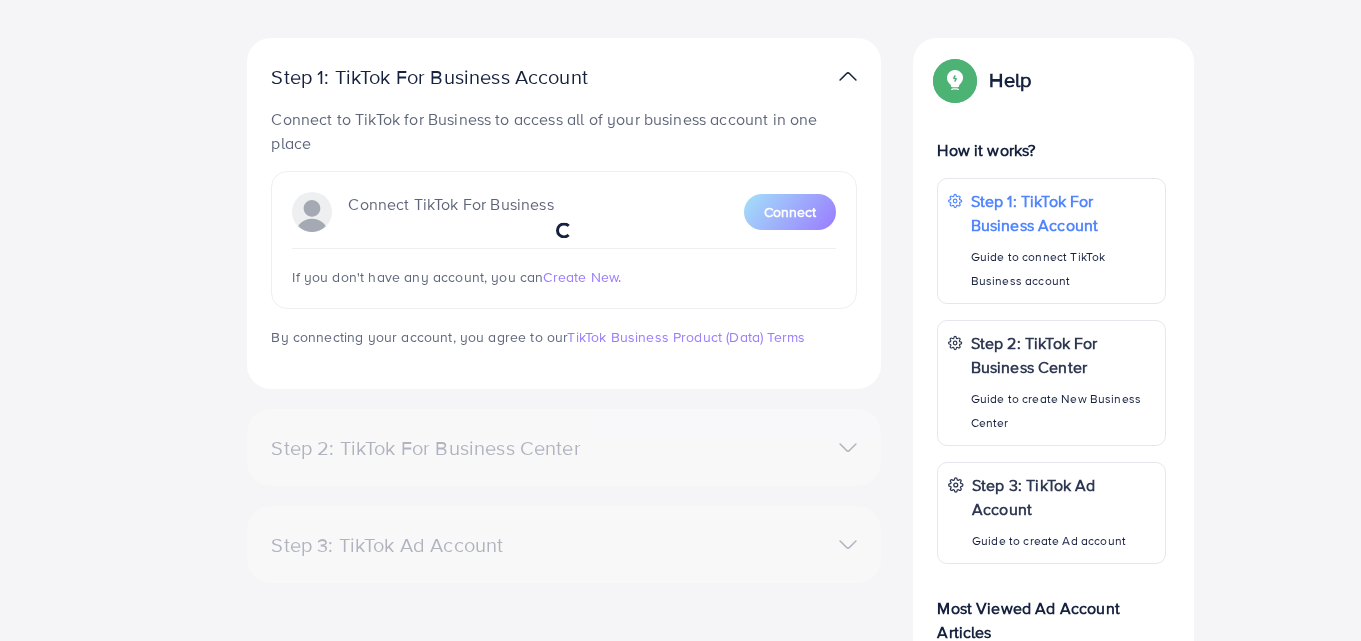 scroll, scrollTop: 329, scrollLeft: 0, axis: vertical 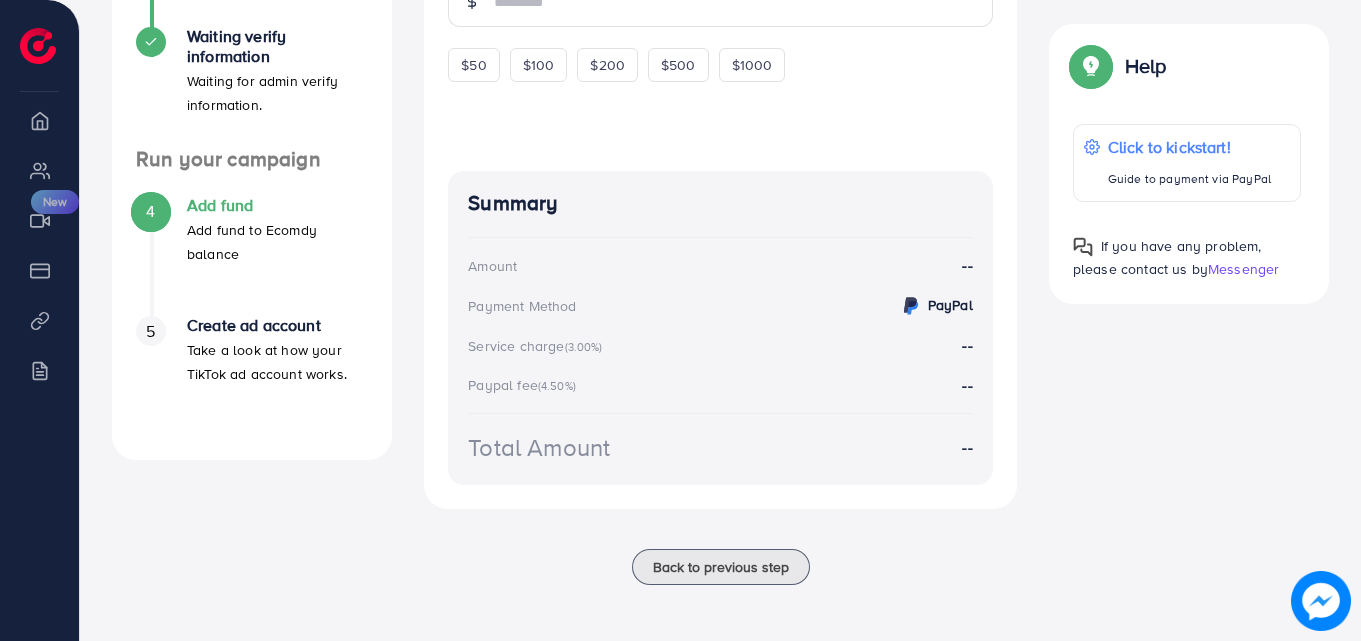 click on "Create ad account" at bounding box center (277, 325) 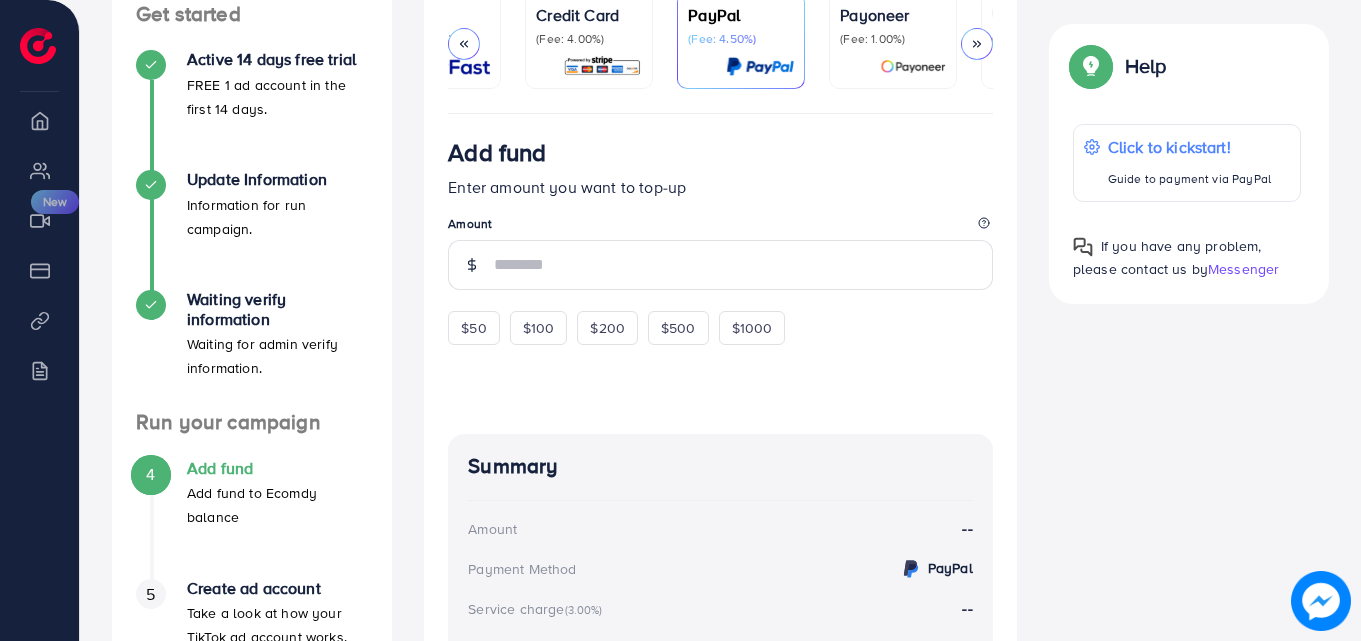 scroll, scrollTop: 609, scrollLeft: 0, axis: vertical 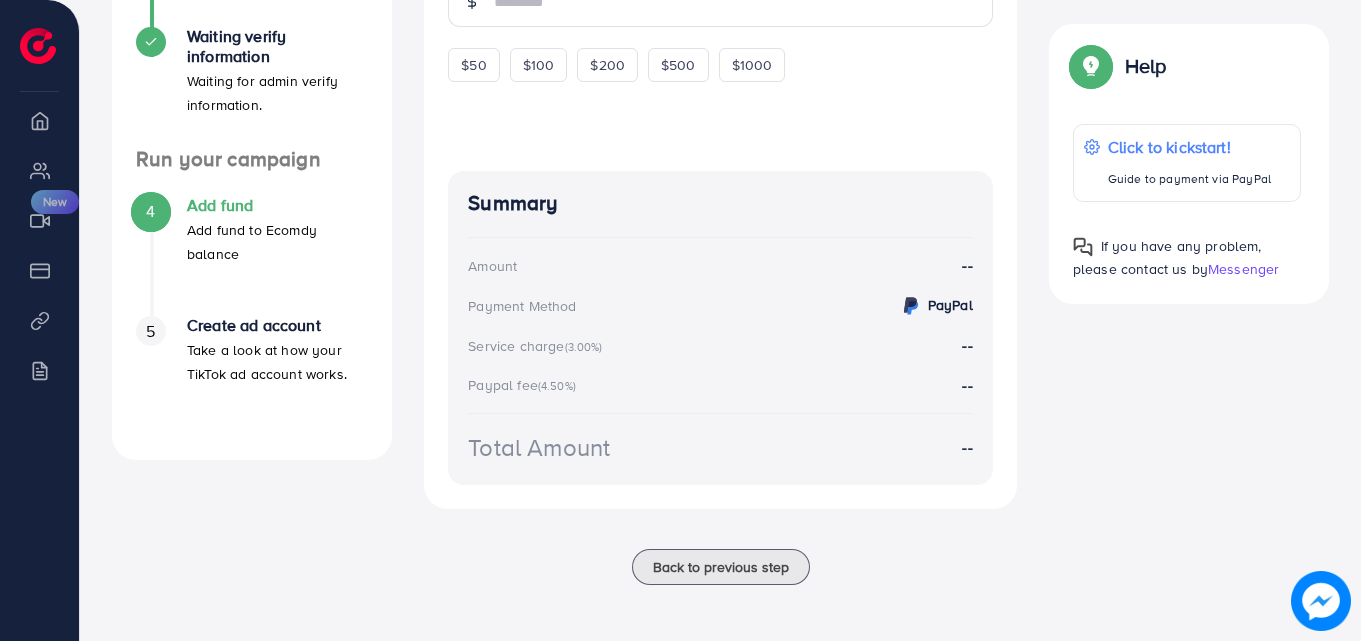 click on "Take a look at how your TikTok ad account works." at bounding box center (277, 362) 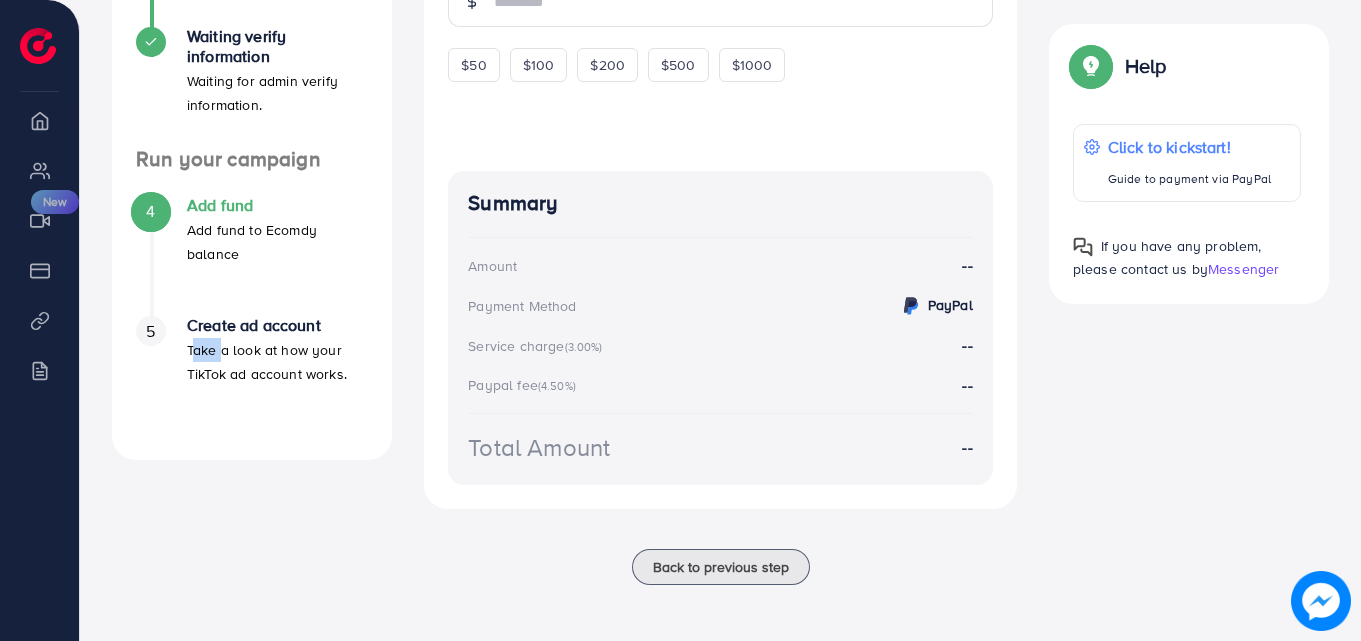 click on "Take a look at how your TikTok ad account works." at bounding box center (277, 362) 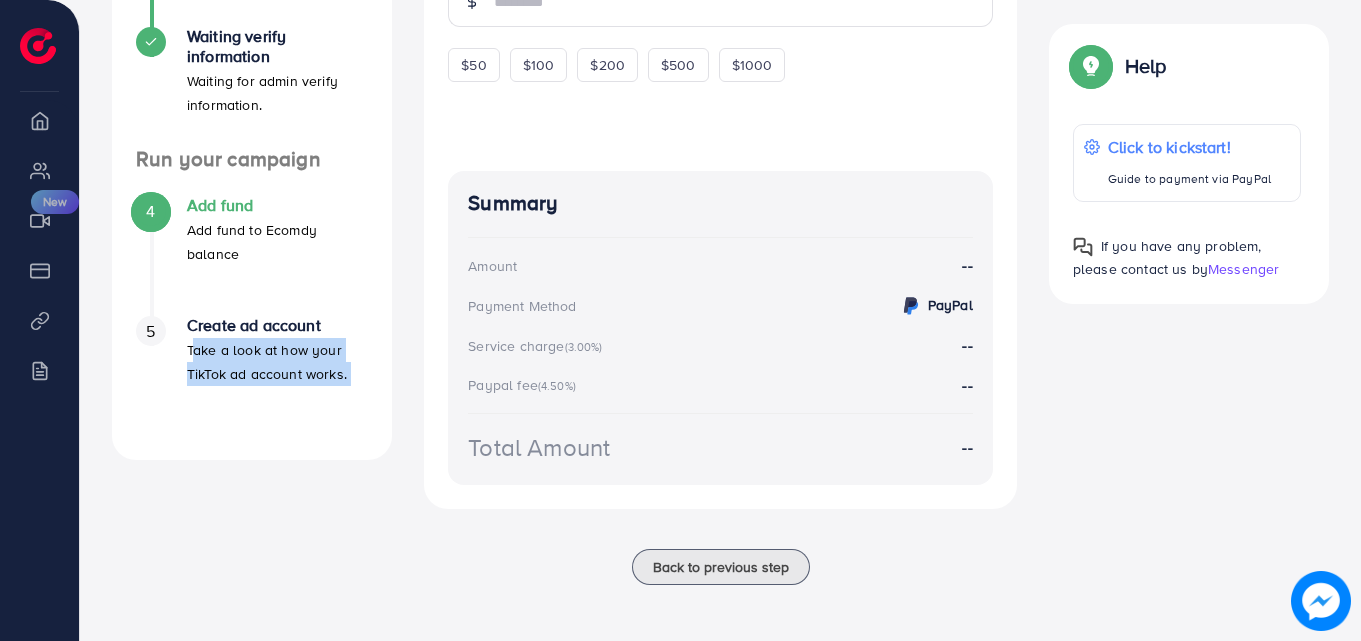 click on "Take a look at how your TikTok ad account works." at bounding box center [277, 362] 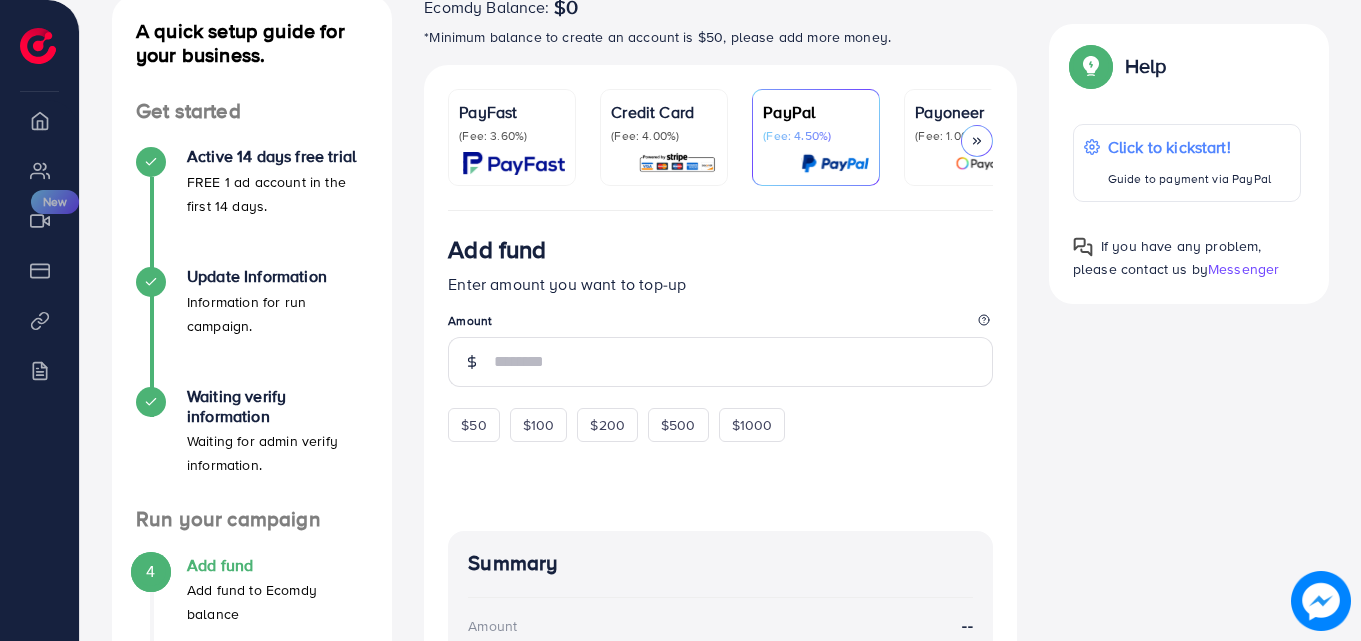 scroll, scrollTop: 241, scrollLeft: 0, axis: vertical 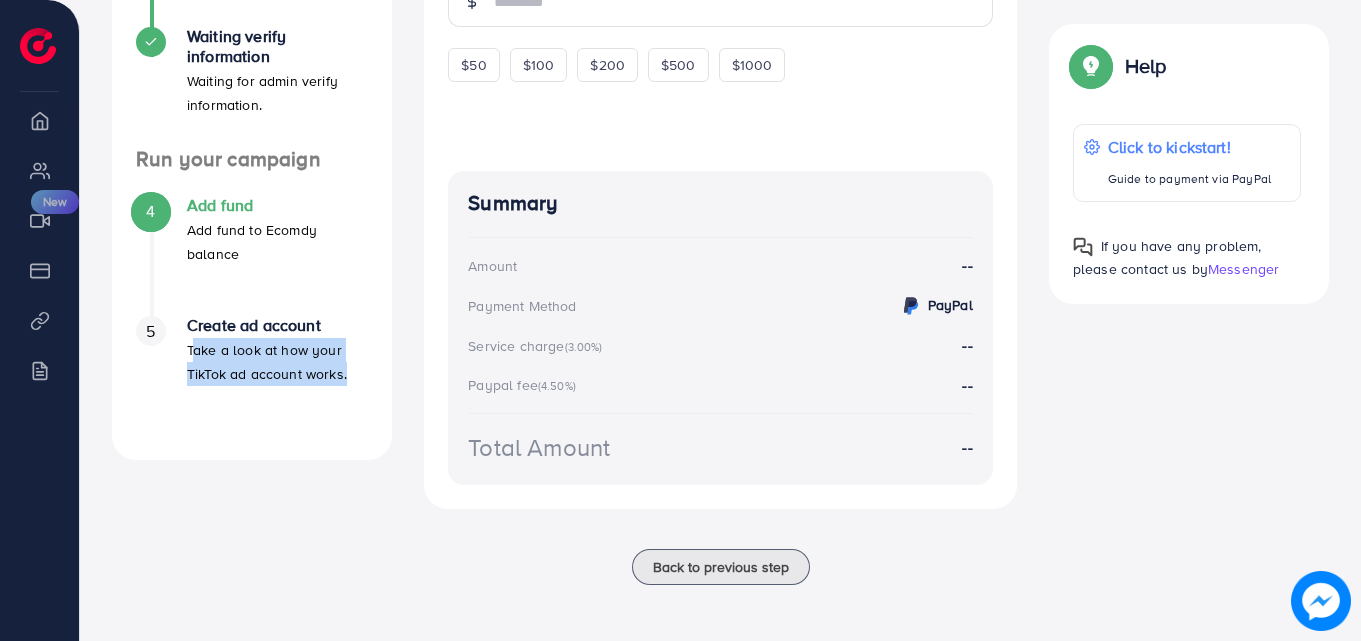 click on "A quick setup guide for your business.   Get started   Active 14 days free trial   FREE 1 ad account in the first 14 days.   Update Information   Information for run campaign.   Waiting verify information   Waiting for admin verify information.   Run your campaign   4   Add fund   Add fund to Ecomdy balance   5   Create ad account   Take a look at how your TikTok ad account works.  A quick setup guide for your business.  Add fund   Add fund to Ecomdy balance   Ecomdy Balance:   $0  *Minimum balance to create an account is $50, please add more money.   PayFast   (Fee: 3.60%)   Credit Card   (Fee: 4.00%)   PayPal   (Fee: 4.50%)   Payoneer   (Fee: 1.00%)   USDT   (Fee: 0.00%)   Airwallex   (Fee: 0.00%)   Currency Code:   Merchant ID:   Merchant Name:   Token:   Success URL:   Failure URL:   Checkout URL:   Customer Email:   Customer Mobile:   Transaction Amount:   Basket ID:   Transaction Date:  Add fund Enter amount you want to top-up Amount $50 $100 $200 $500 $1000  Pay now   Summary   Amount   --   --   --" at bounding box center (720, 122) 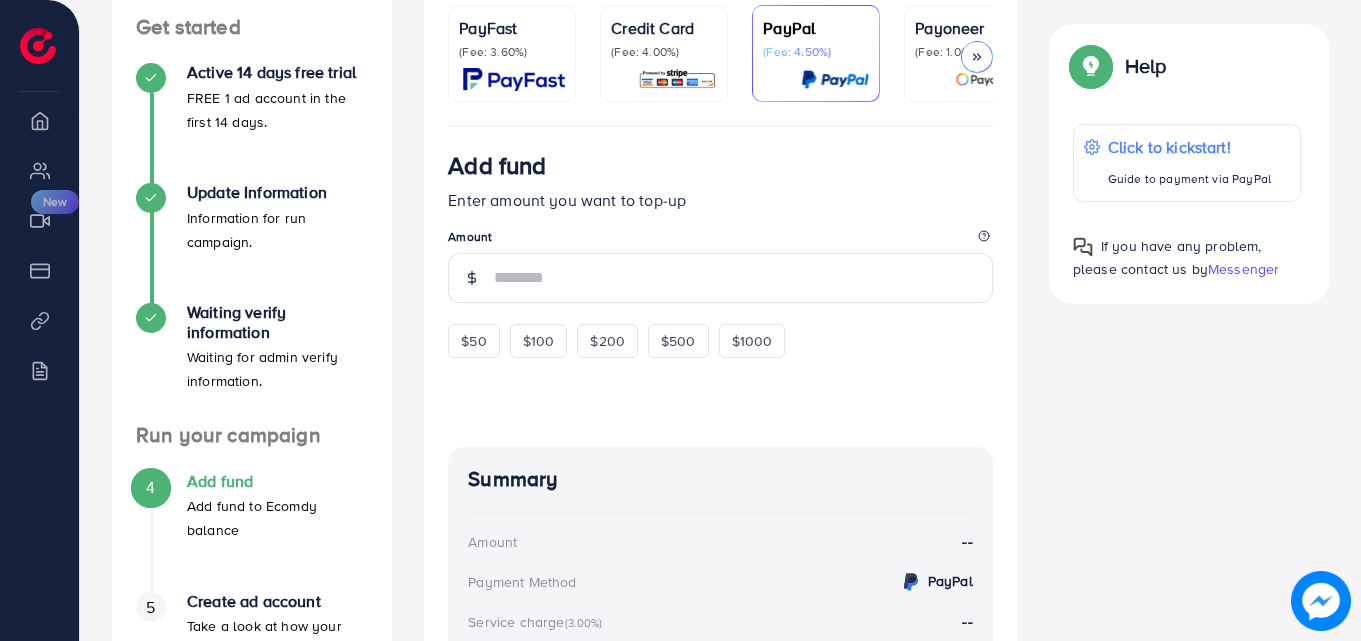 scroll, scrollTop: 609, scrollLeft: 0, axis: vertical 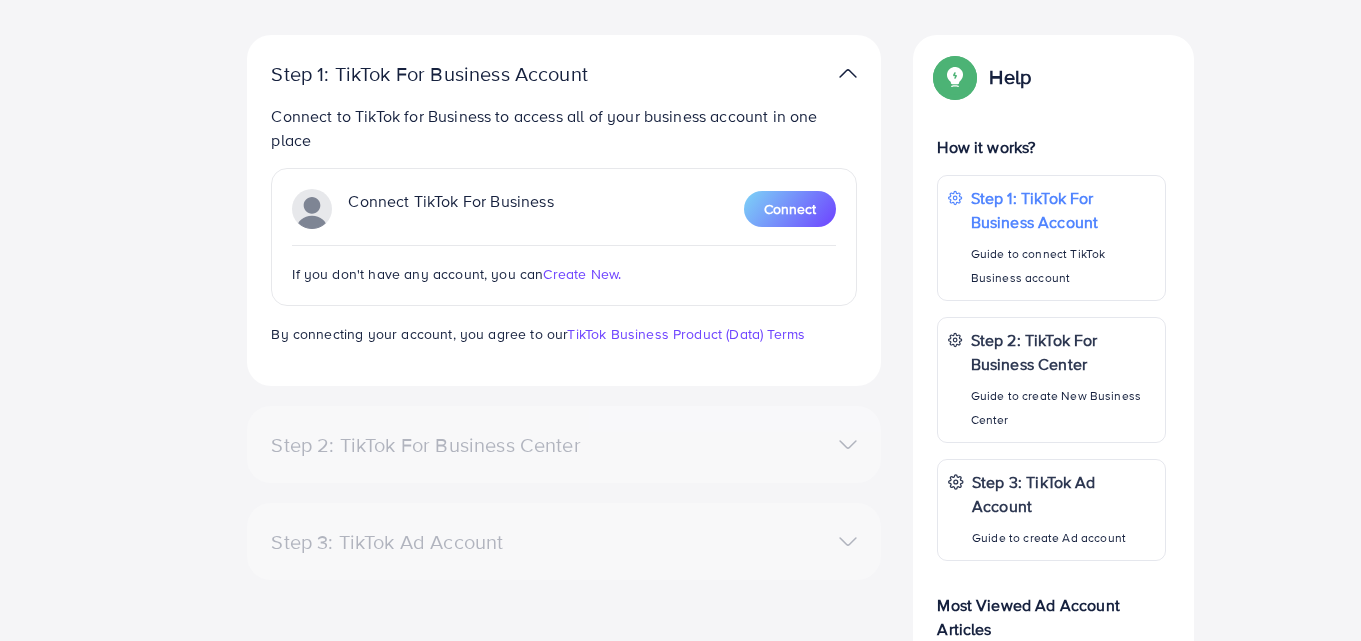 click on "Create New." at bounding box center (582, 274) 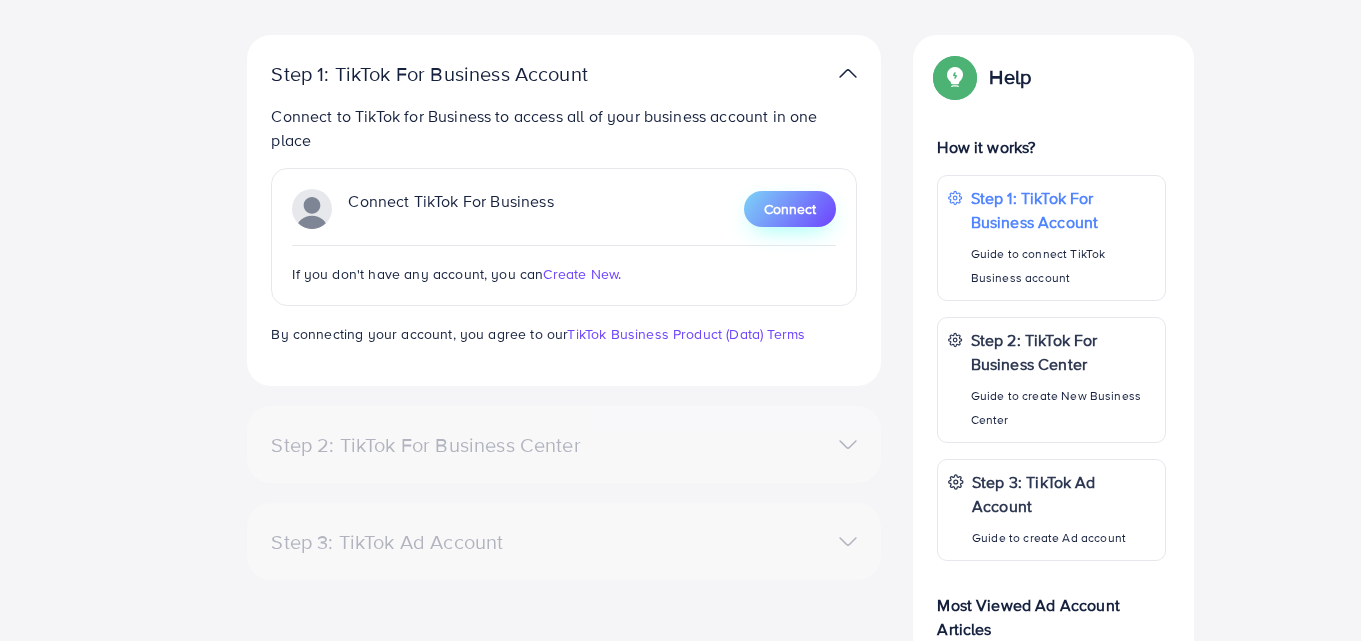 click on "Connect" at bounding box center (790, 209) 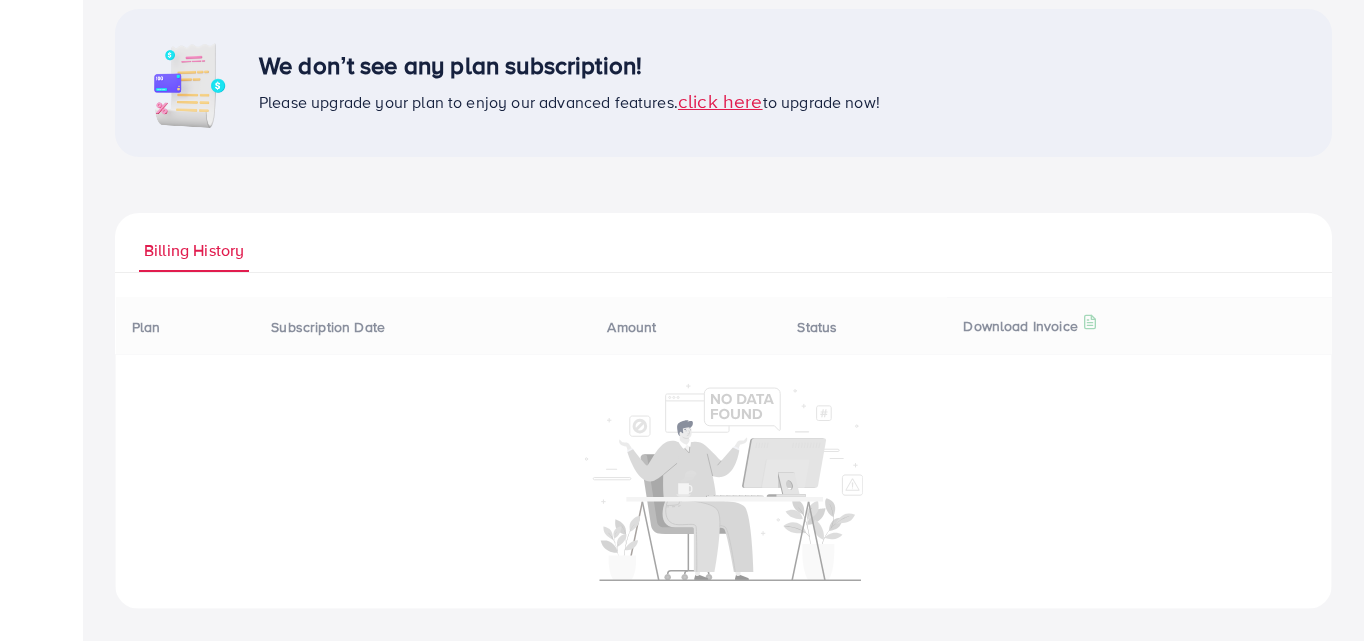 scroll, scrollTop: 0, scrollLeft: 0, axis: both 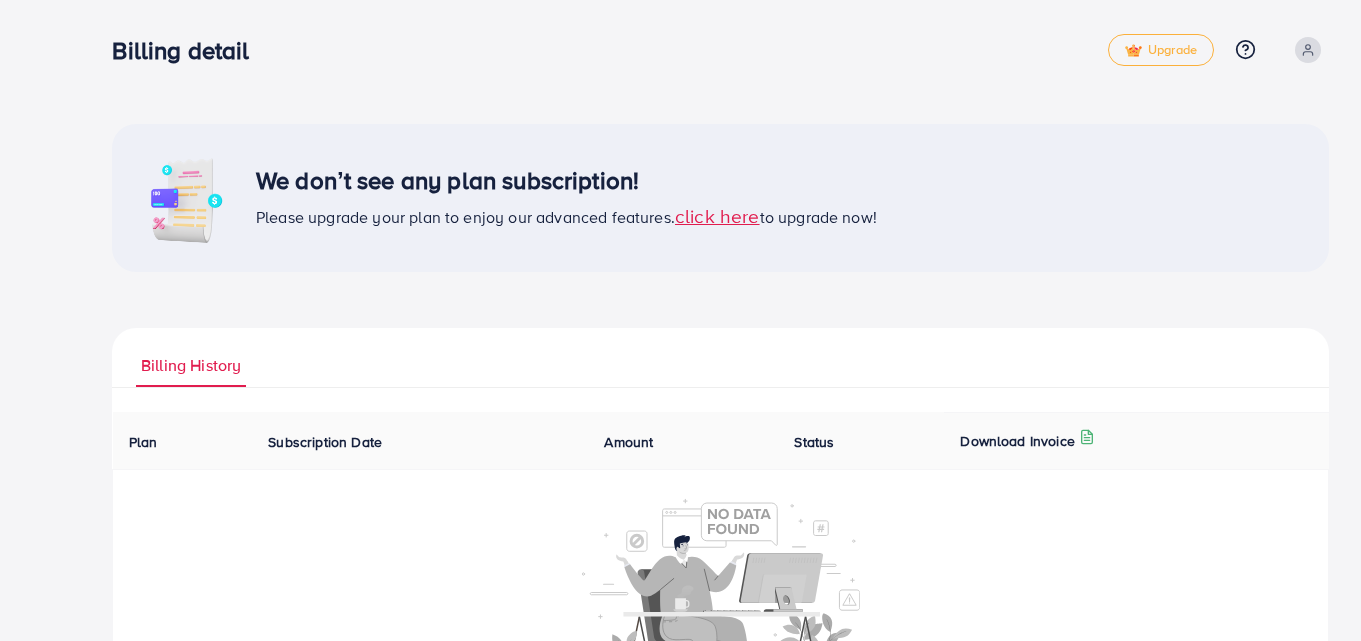 click on "click here" at bounding box center [717, 215] 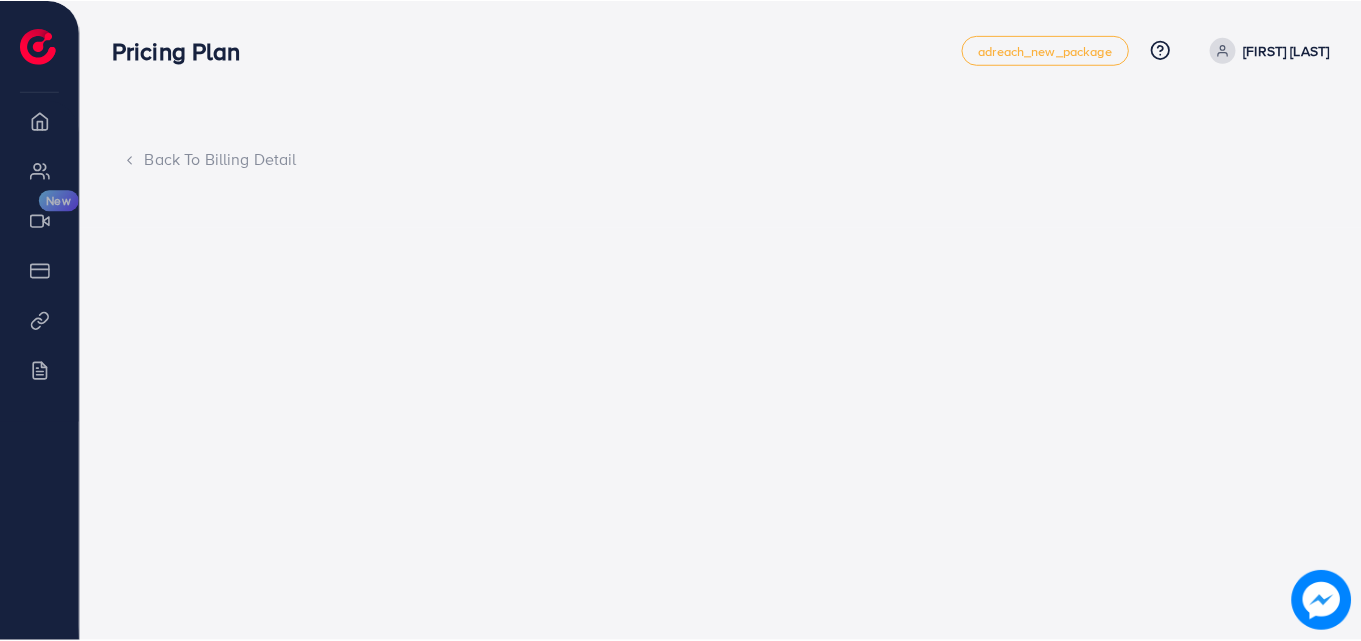 scroll, scrollTop: 0, scrollLeft: 0, axis: both 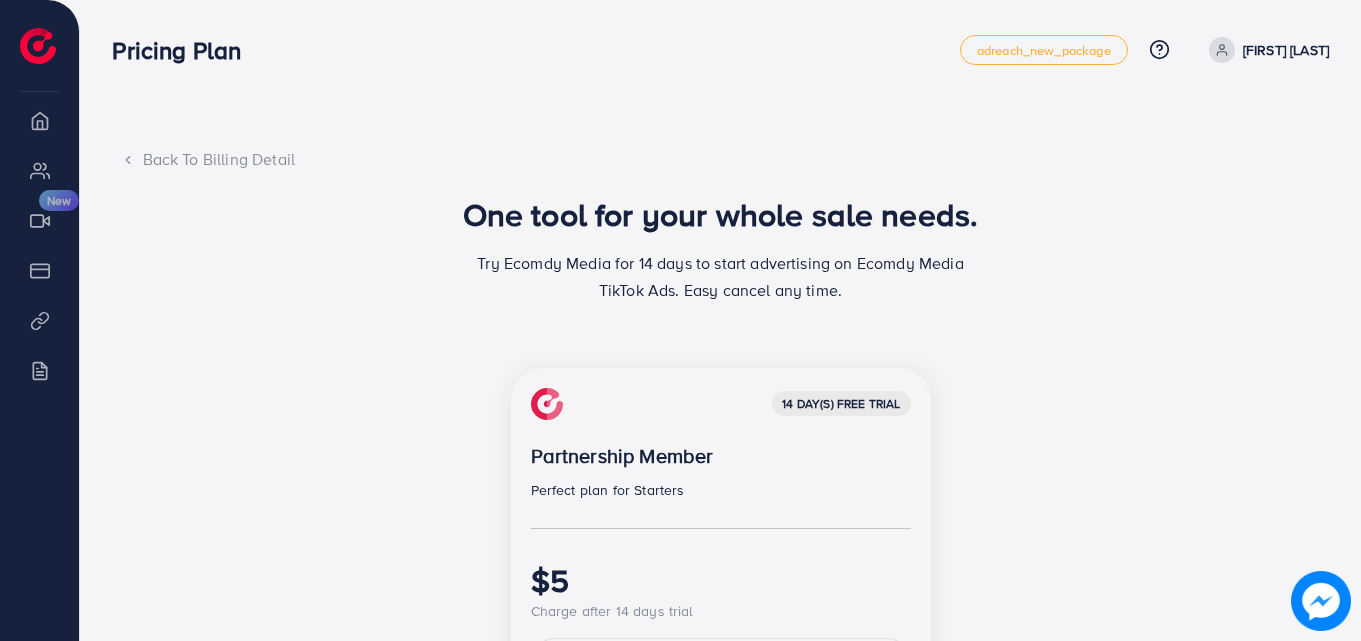 click 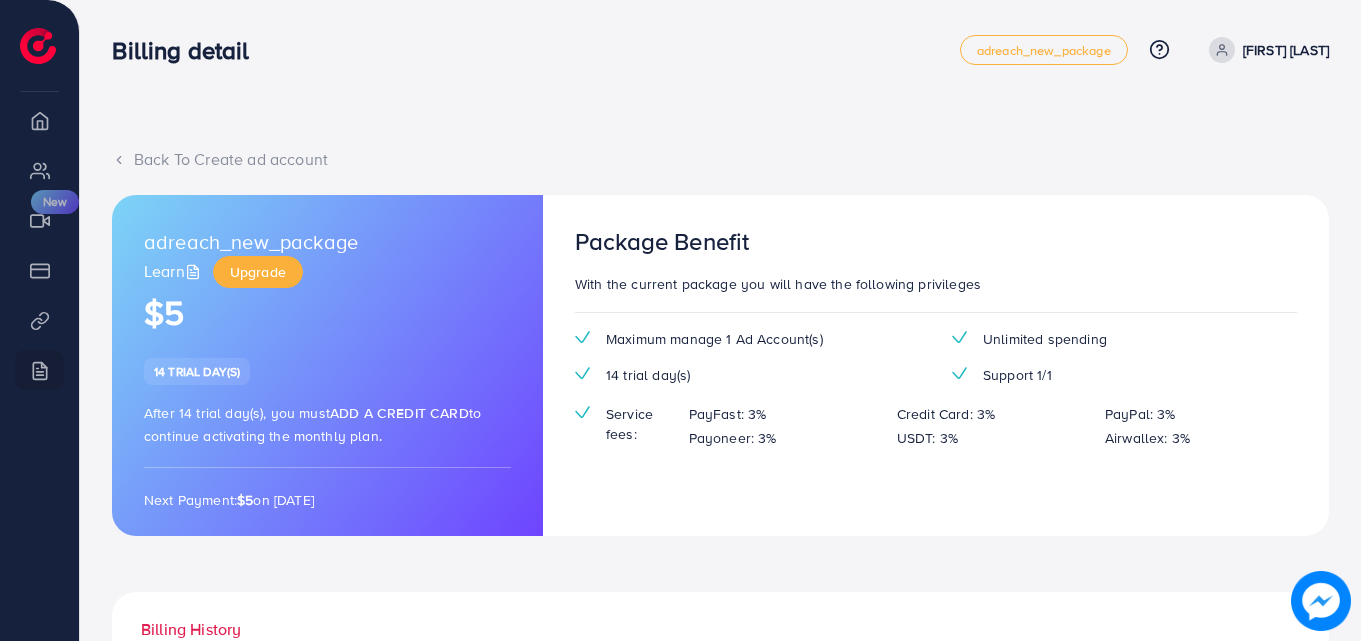 click 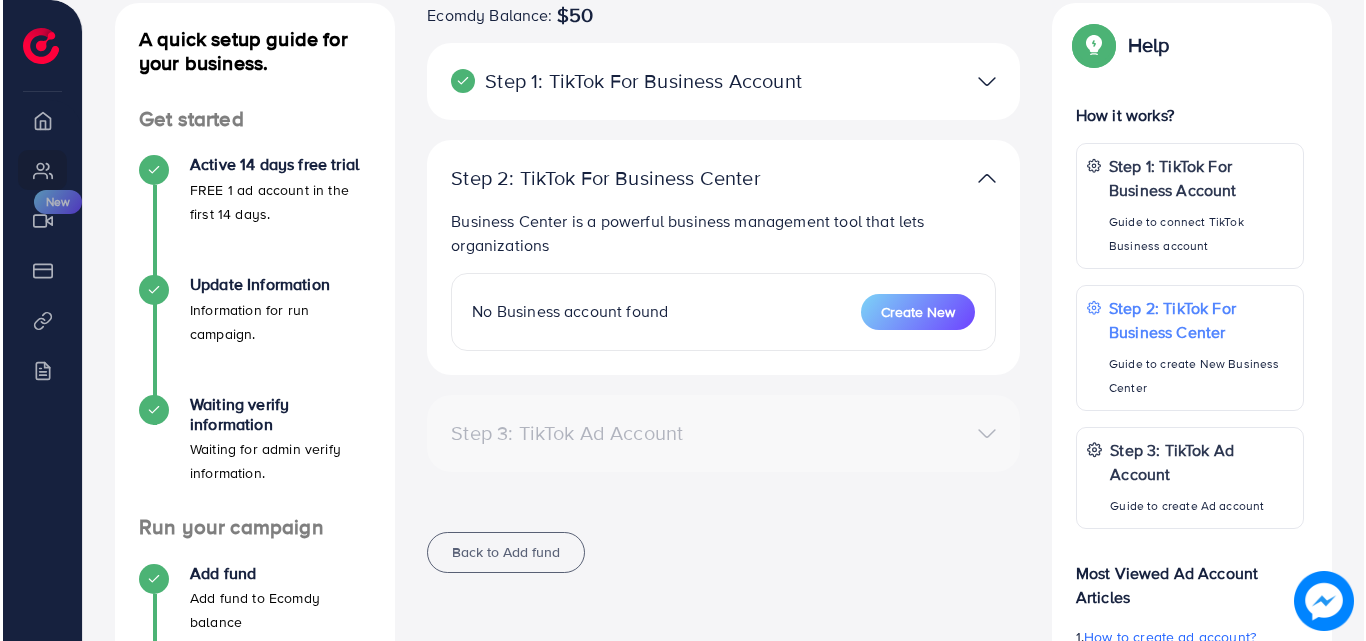 scroll, scrollTop: 235, scrollLeft: 0, axis: vertical 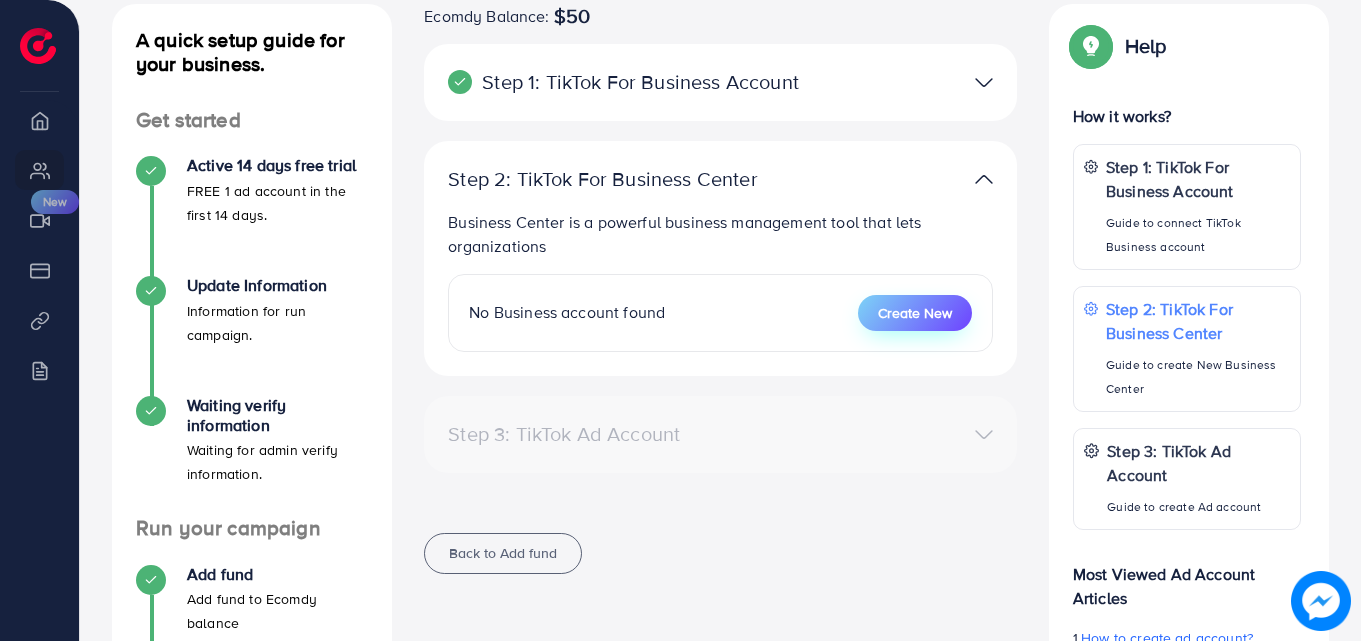 click on "Create New" at bounding box center [915, 313] 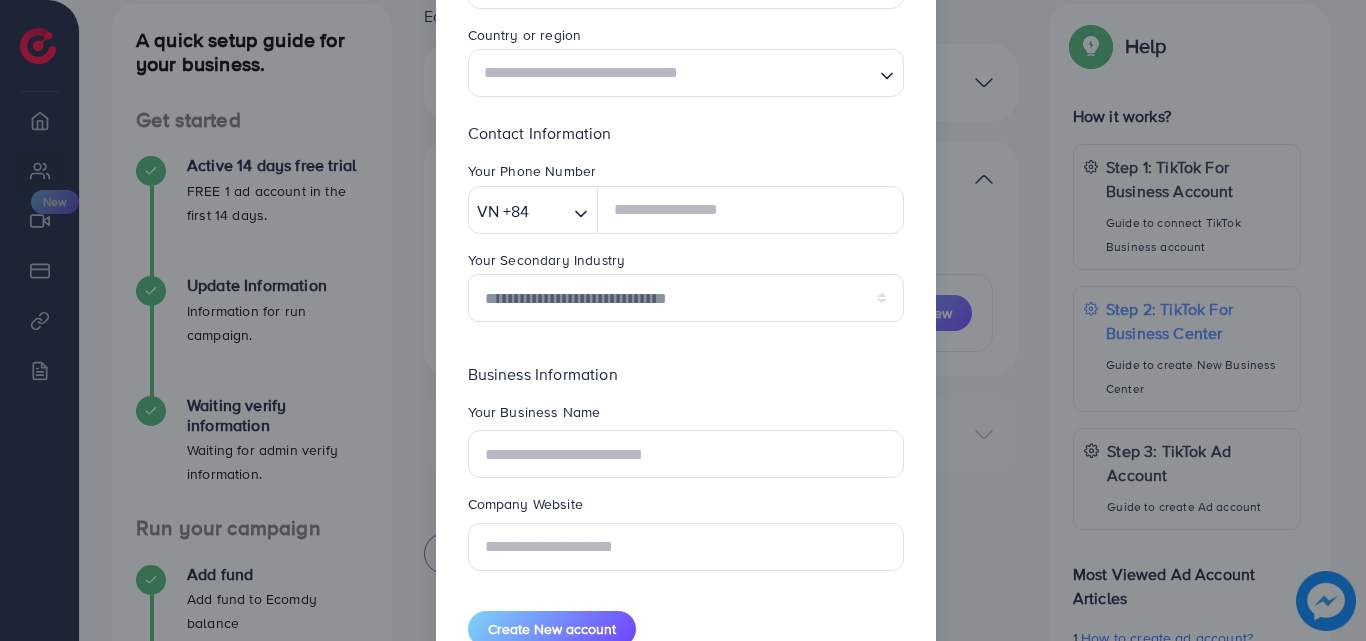 scroll, scrollTop: 0, scrollLeft: 0, axis: both 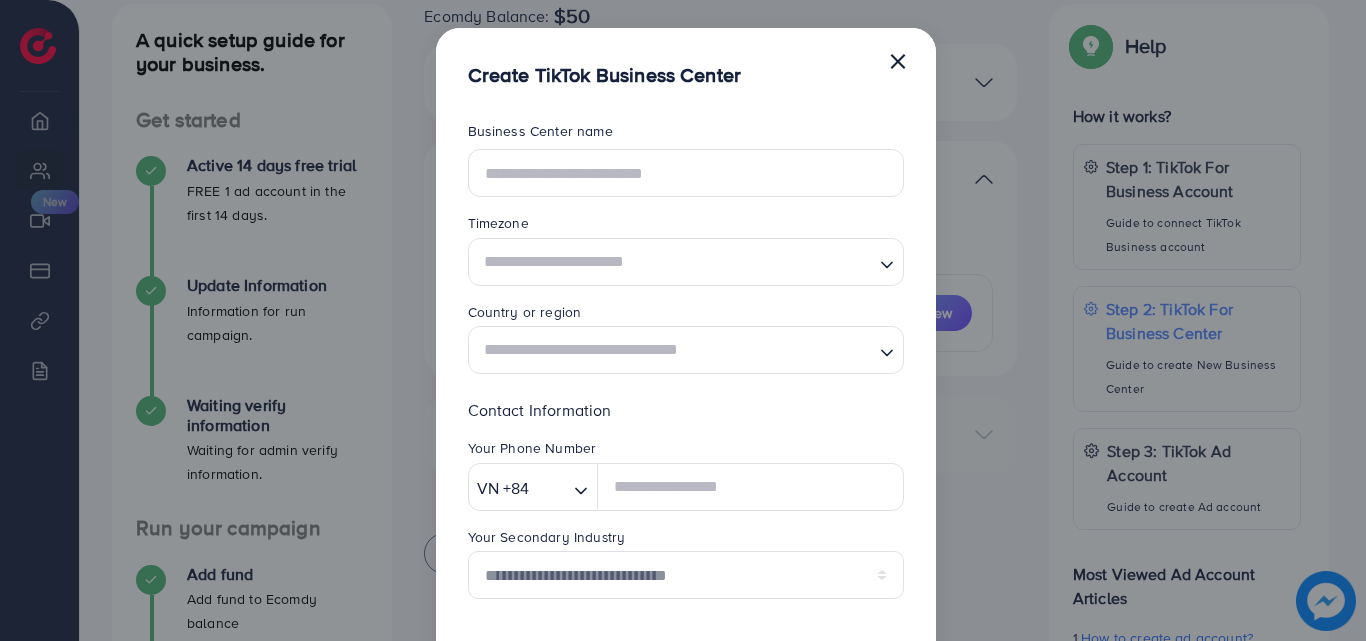 click on "Create TikTok Business Center ×" at bounding box center [686, 58] 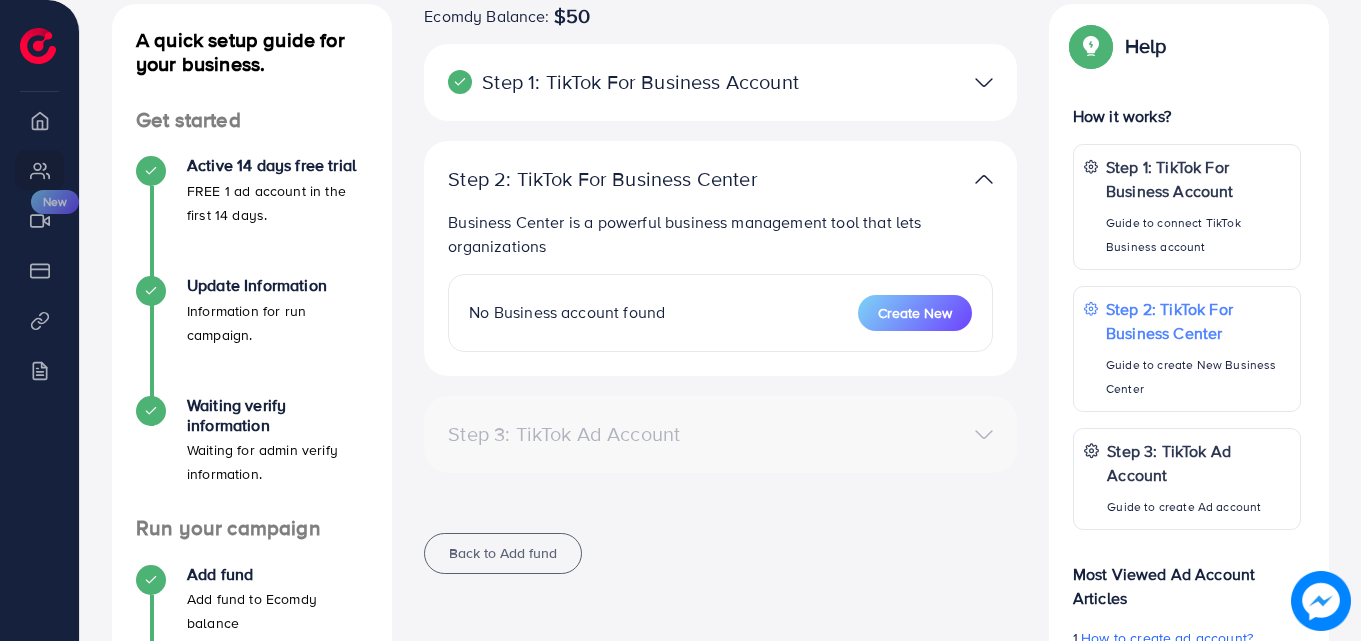 click on "Business Center is a powerful business management tool that lets organizations" at bounding box center (720, 234) 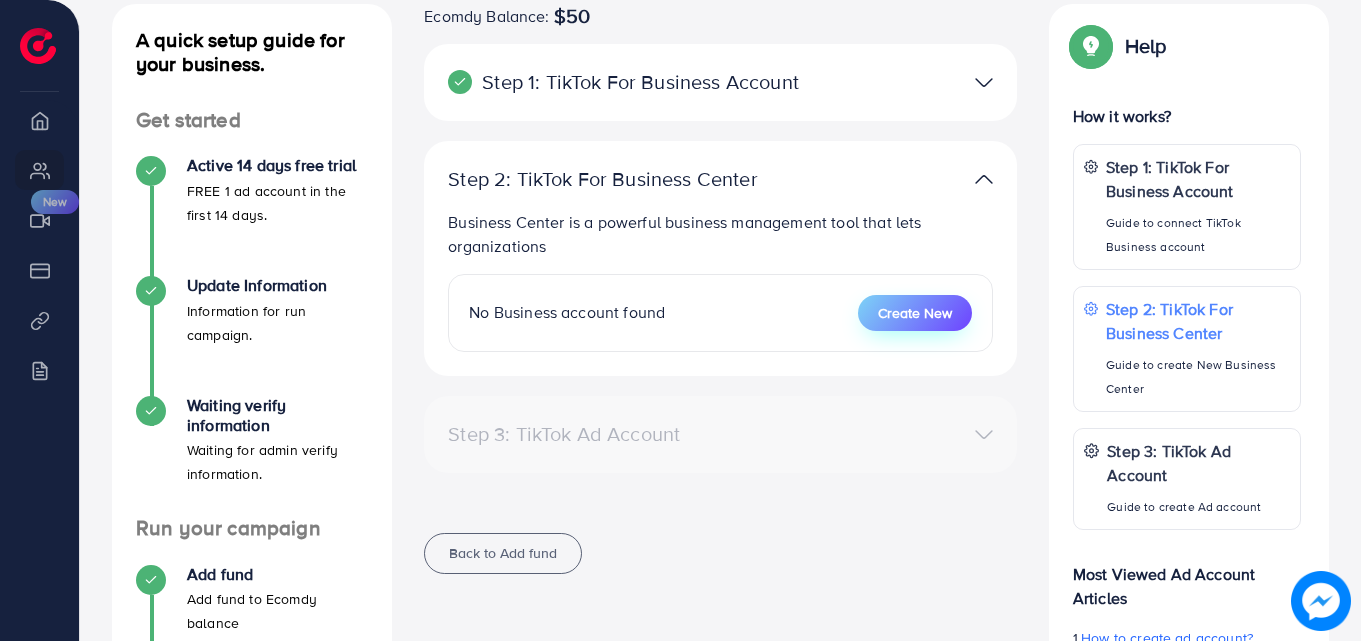 click on "Create New" at bounding box center (915, 313) 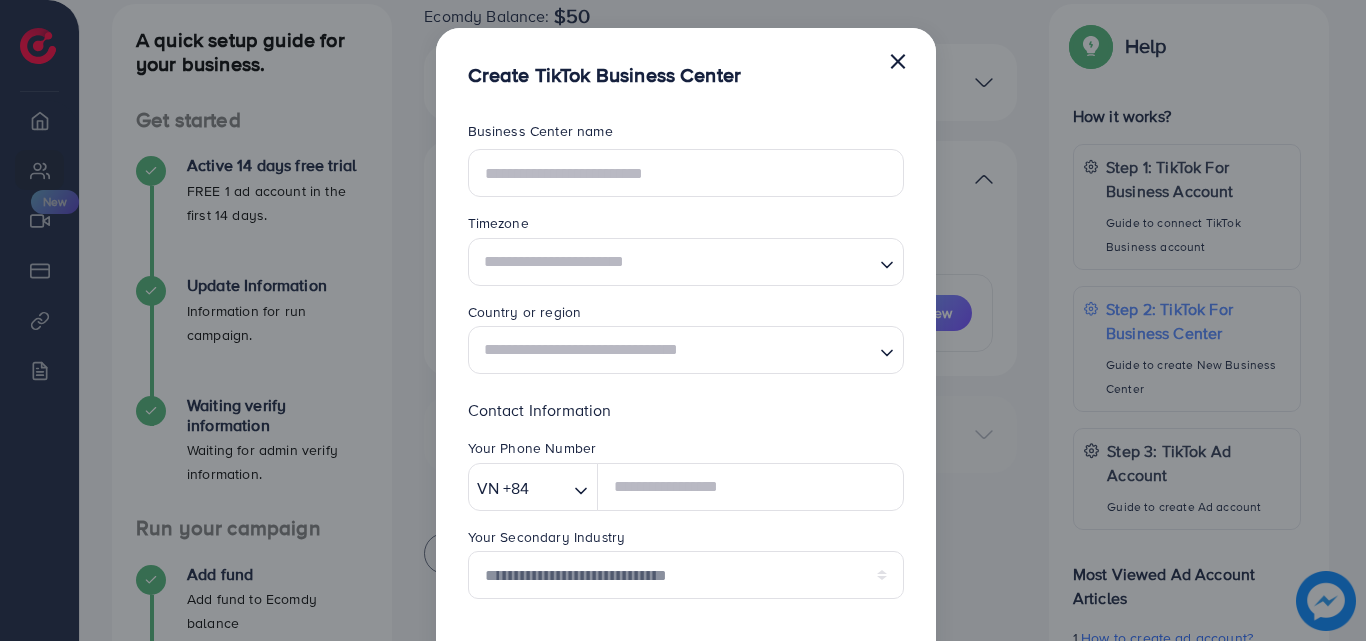 scroll, scrollTop: 343, scrollLeft: 0, axis: vertical 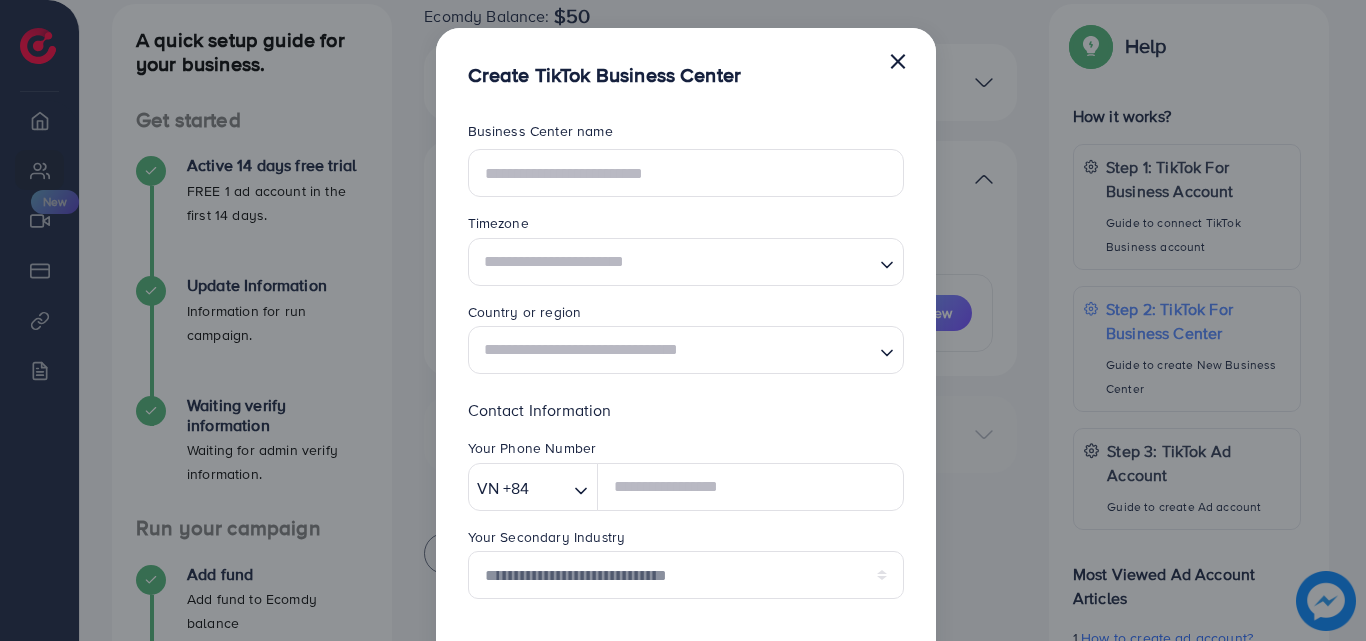 click on "×" at bounding box center (898, 60) 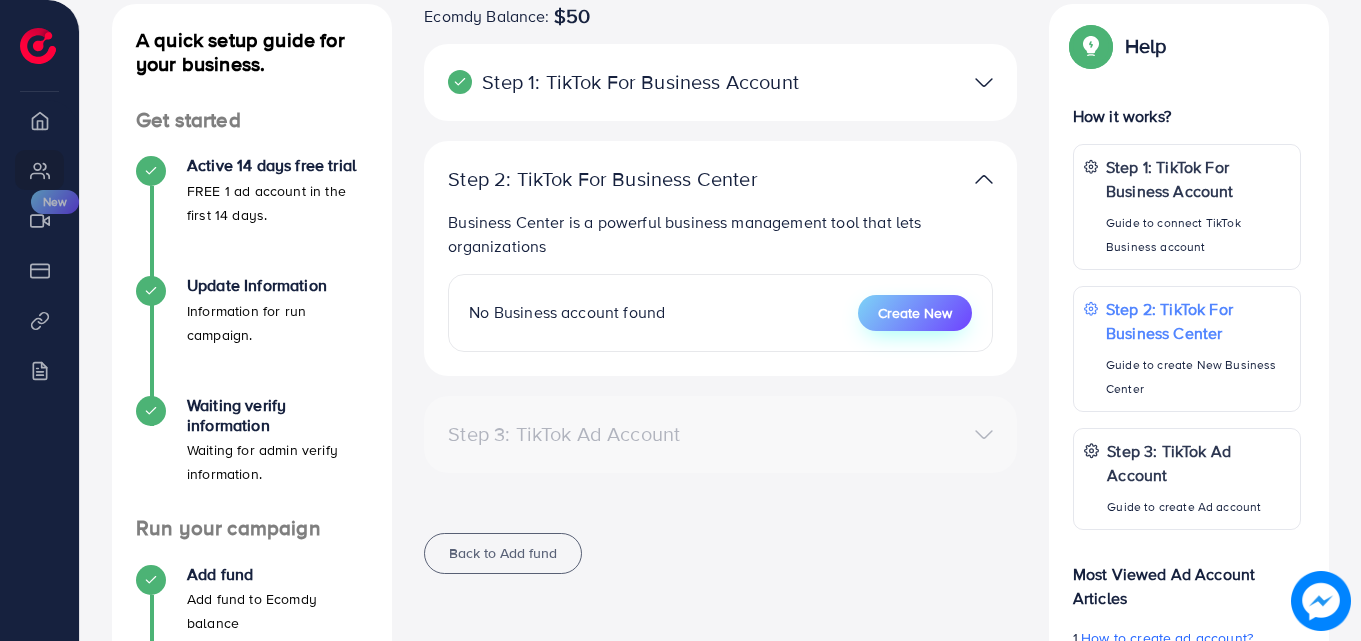 click on "Create New" at bounding box center [915, 313] 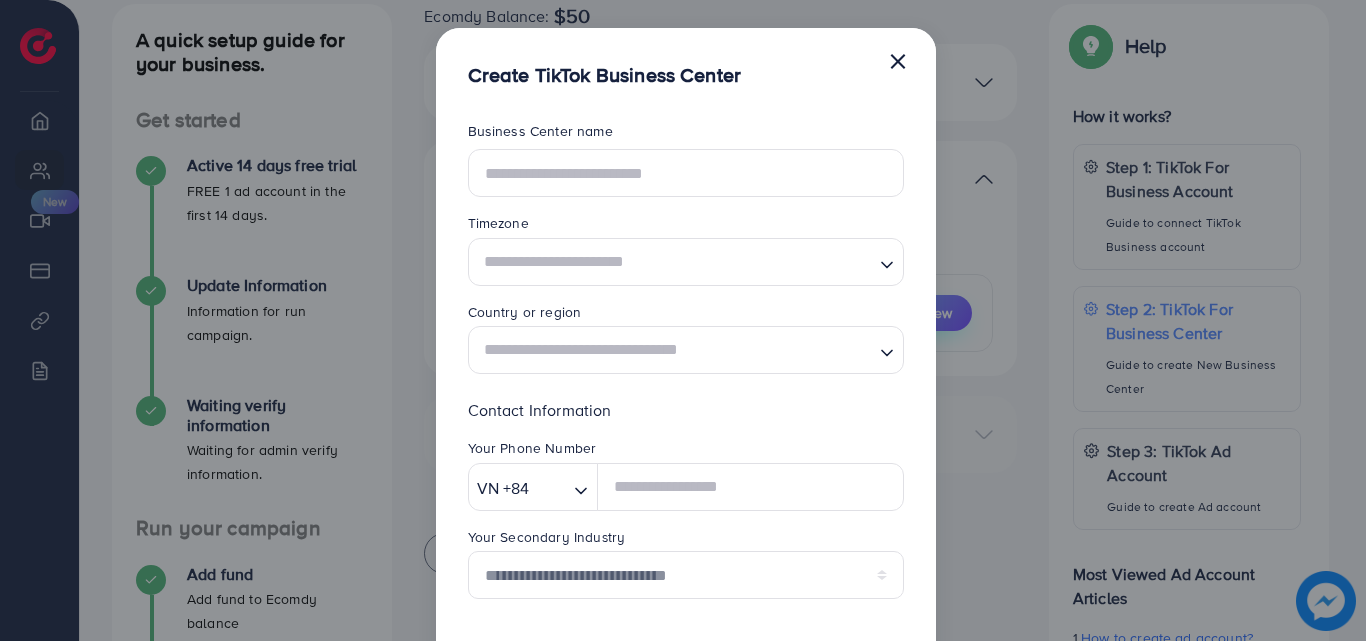 scroll, scrollTop: 0, scrollLeft: 0, axis: both 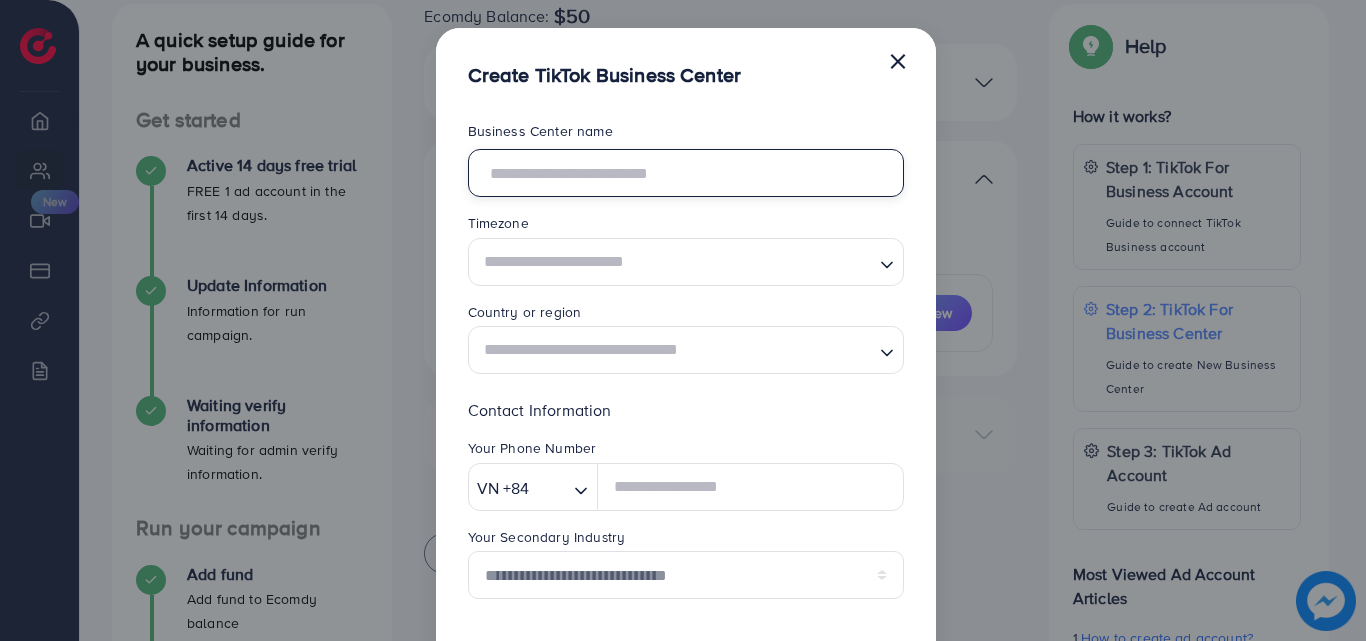 click at bounding box center (686, 173) 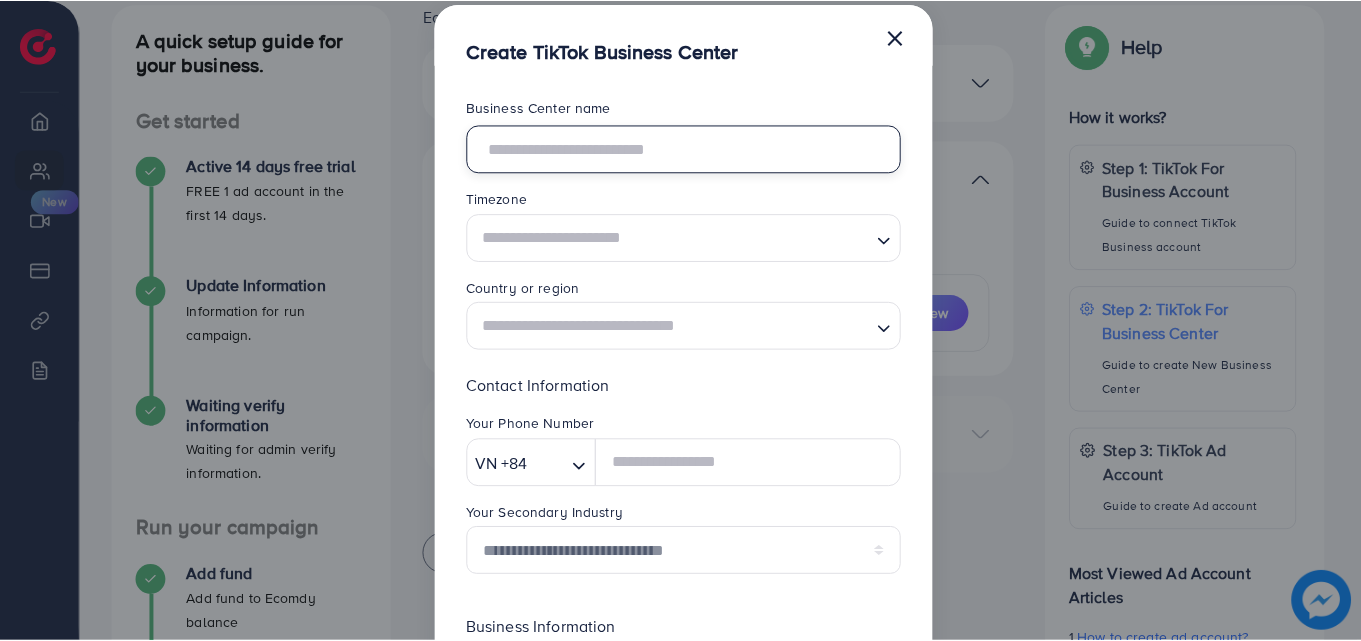 scroll, scrollTop: 20, scrollLeft: 0, axis: vertical 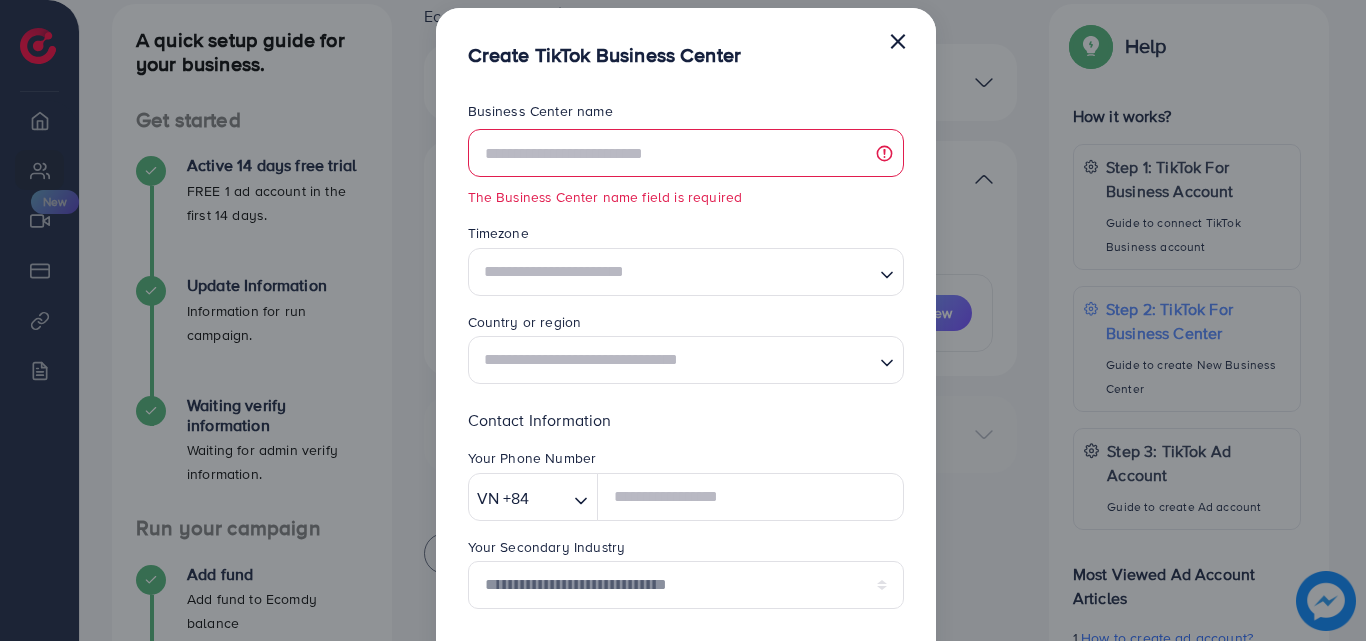 click on "×" at bounding box center [898, 40] 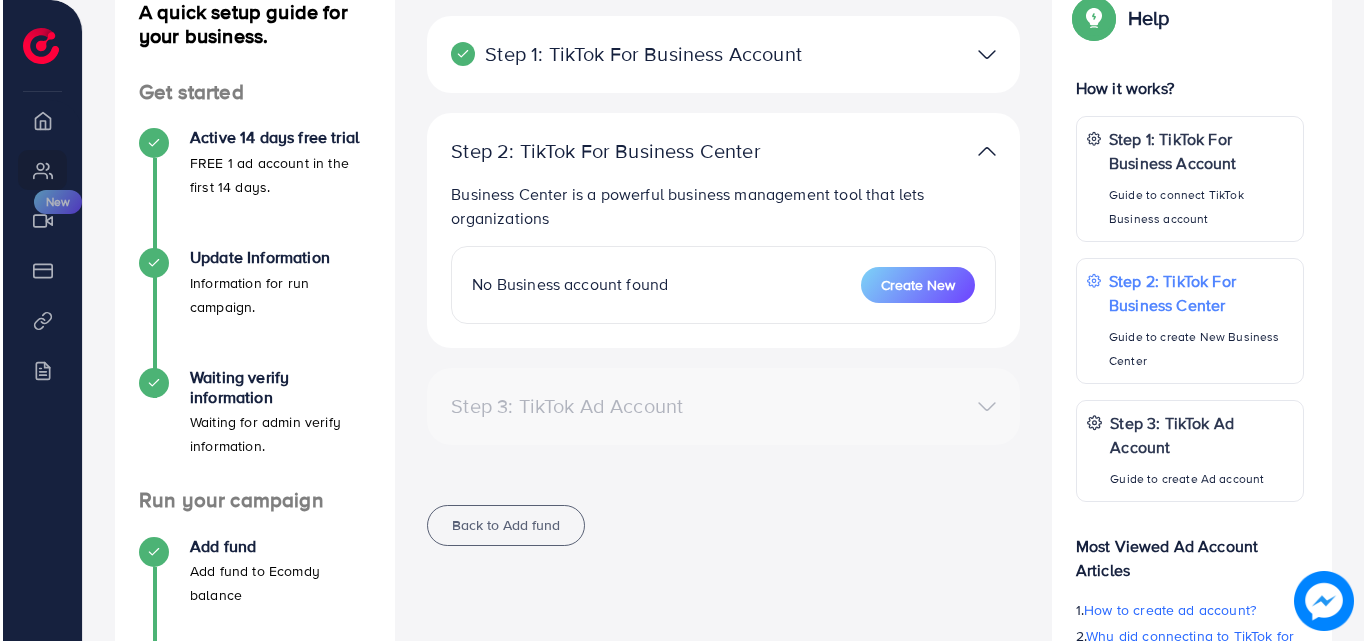 scroll, scrollTop: 266, scrollLeft: 0, axis: vertical 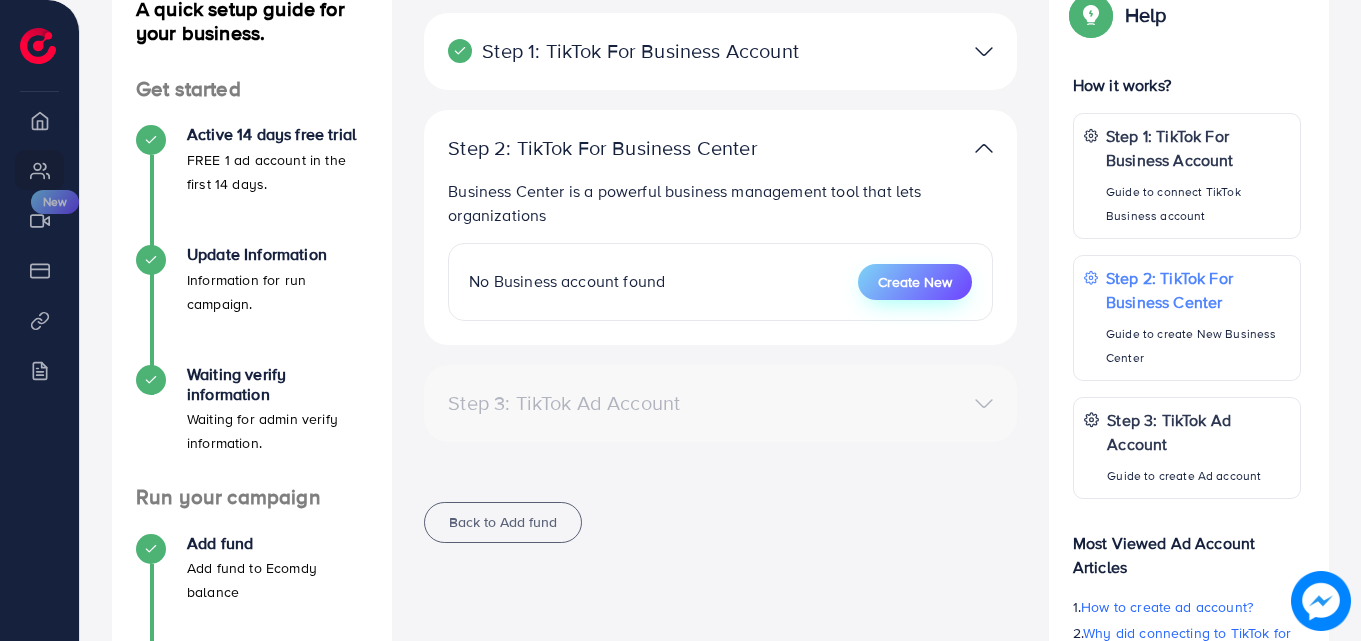 click on "Create New" at bounding box center (915, 282) 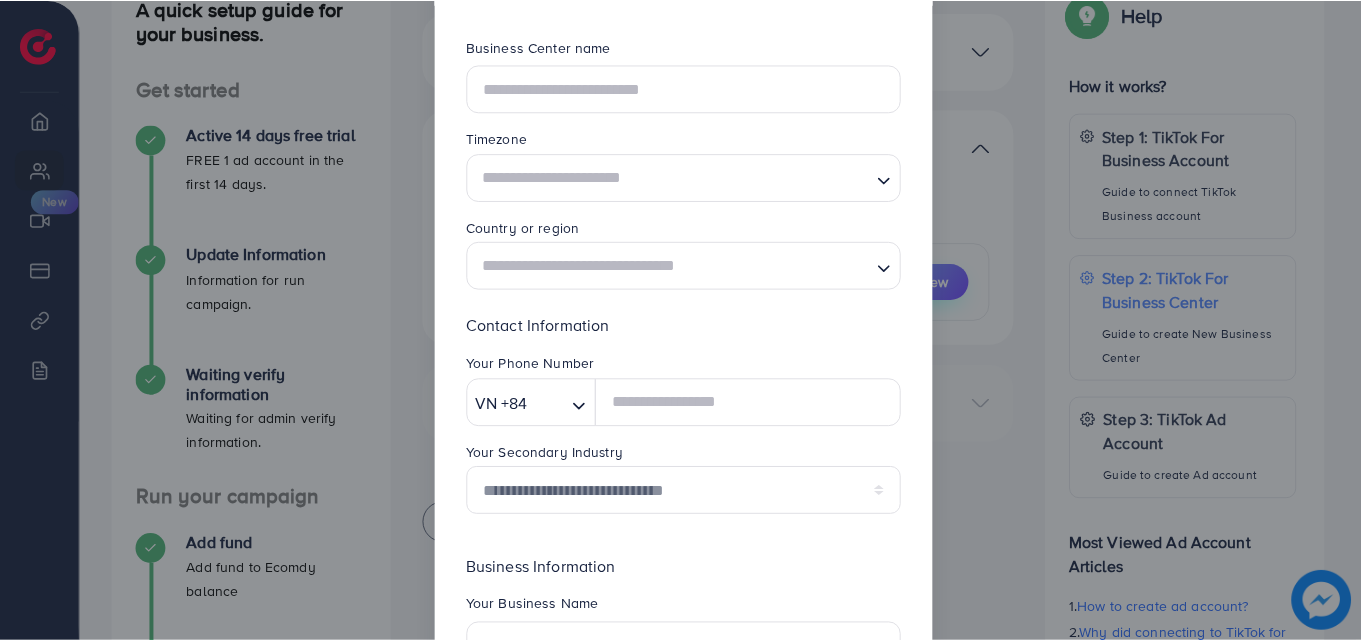 scroll, scrollTop: 0, scrollLeft: 0, axis: both 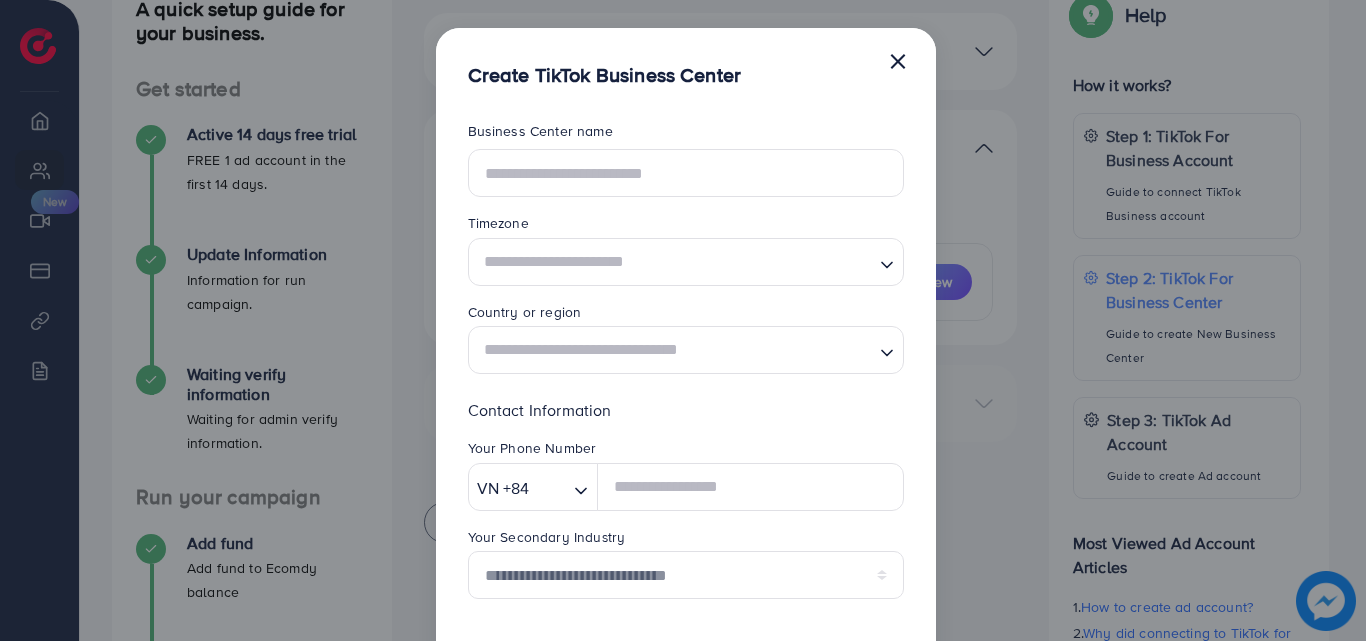 click on "×" at bounding box center (898, 60) 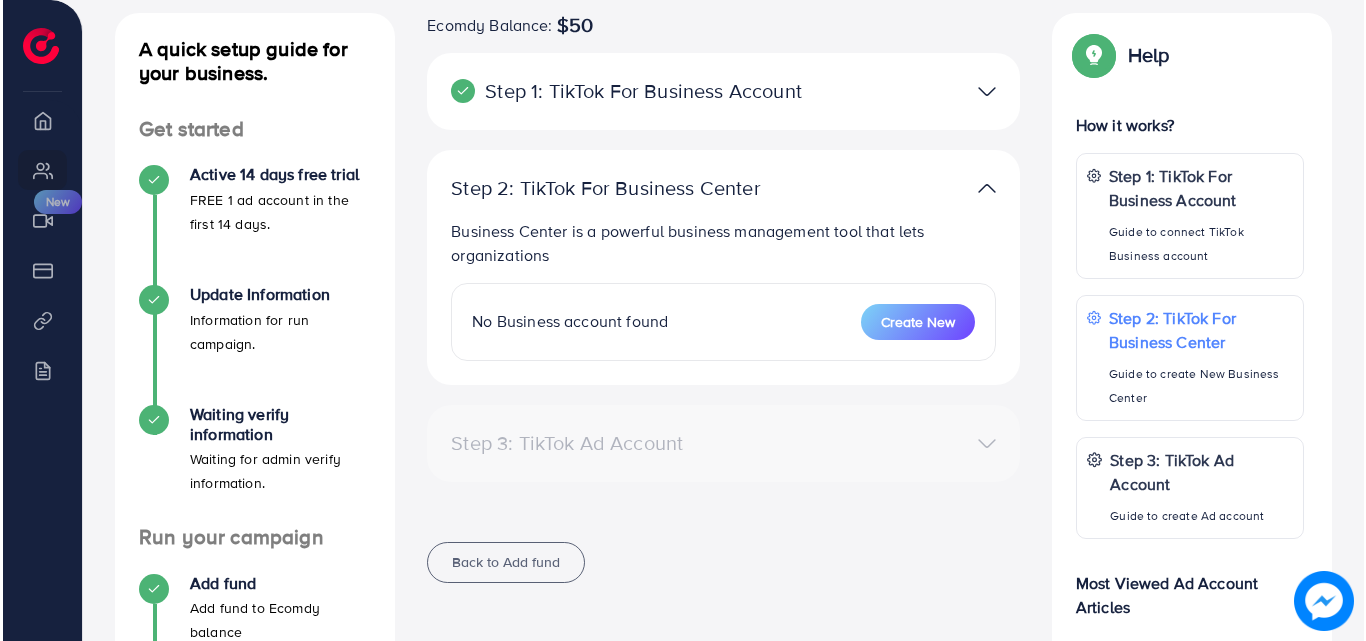 scroll, scrollTop: 231, scrollLeft: 0, axis: vertical 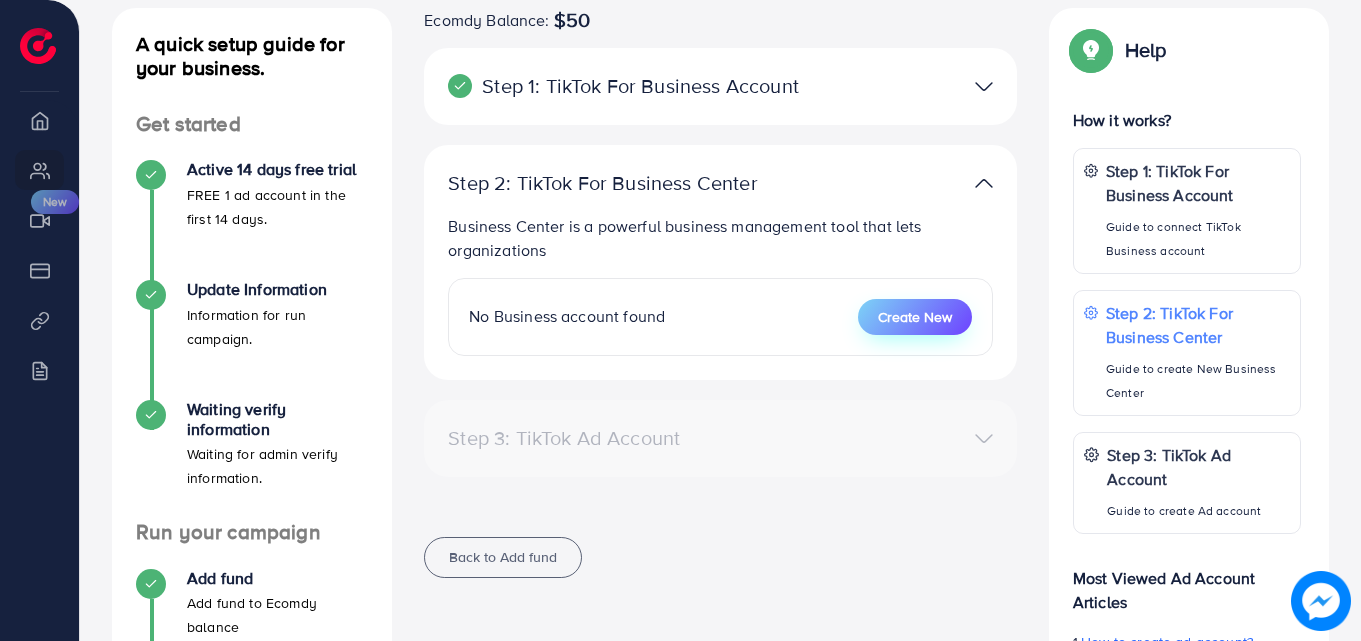 click on "Create New" at bounding box center (915, 317) 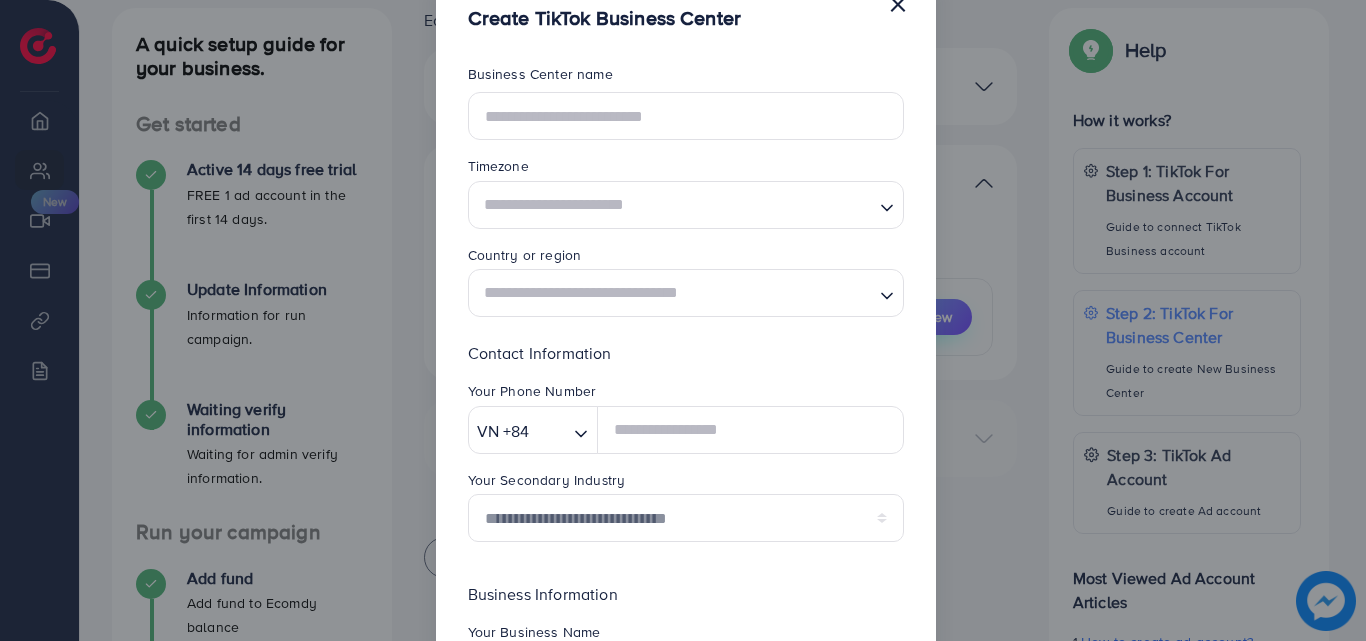 scroll, scrollTop: 56, scrollLeft: 0, axis: vertical 